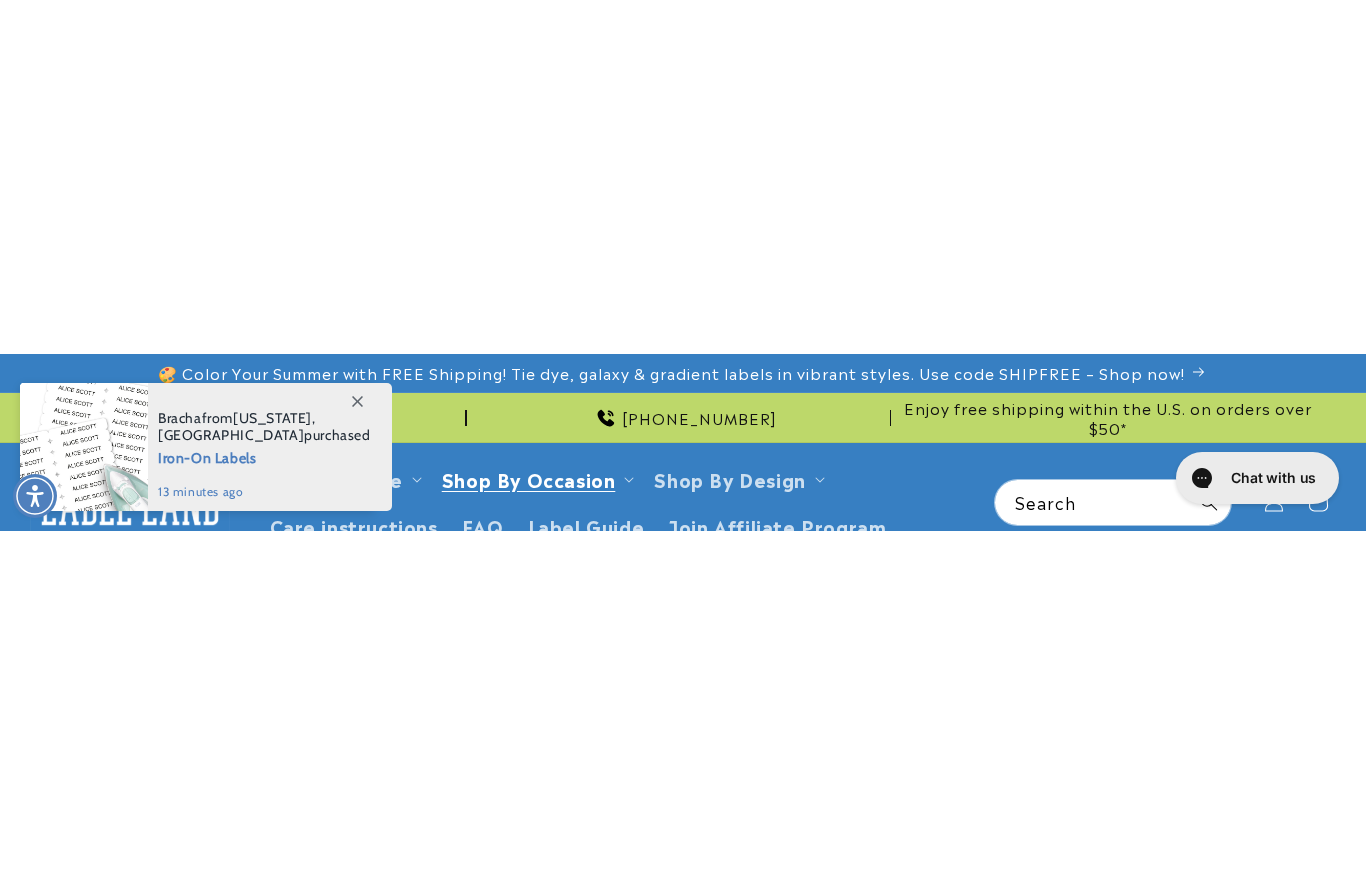 scroll, scrollTop: 0, scrollLeft: 0, axis: both 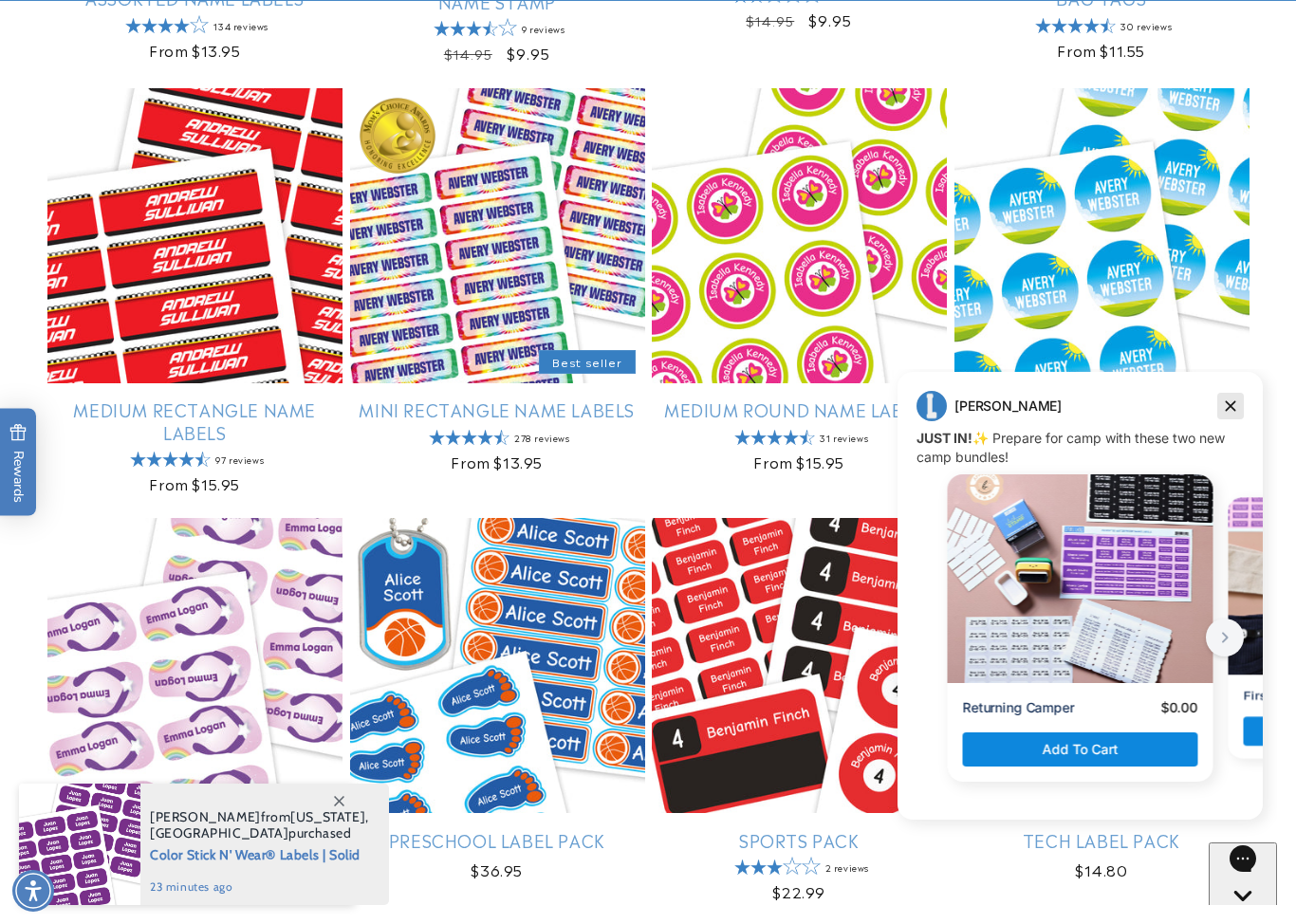 click at bounding box center (1231, 406) 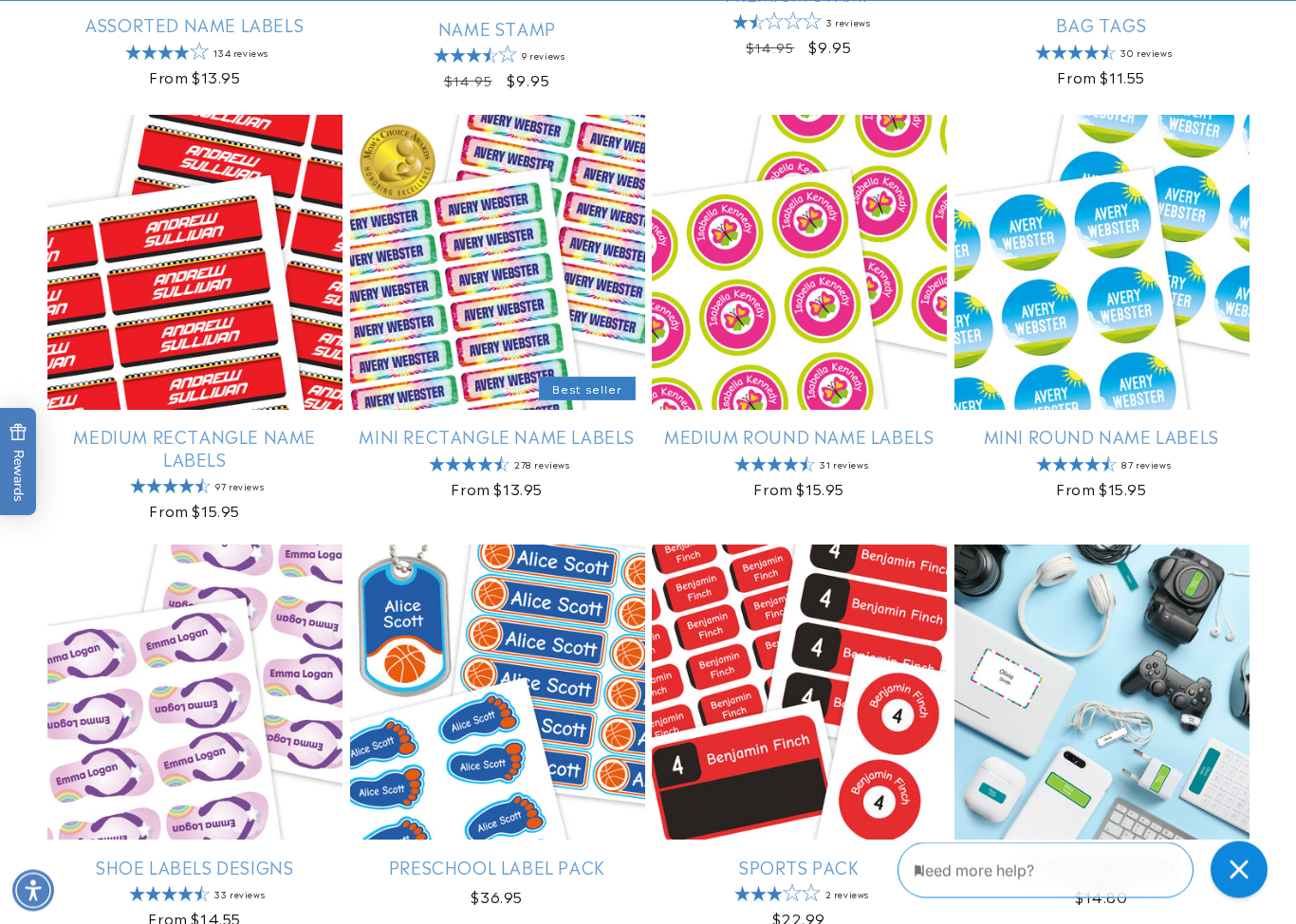 scroll, scrollTop: 1083, scrollLeft: 0, axis: vertical 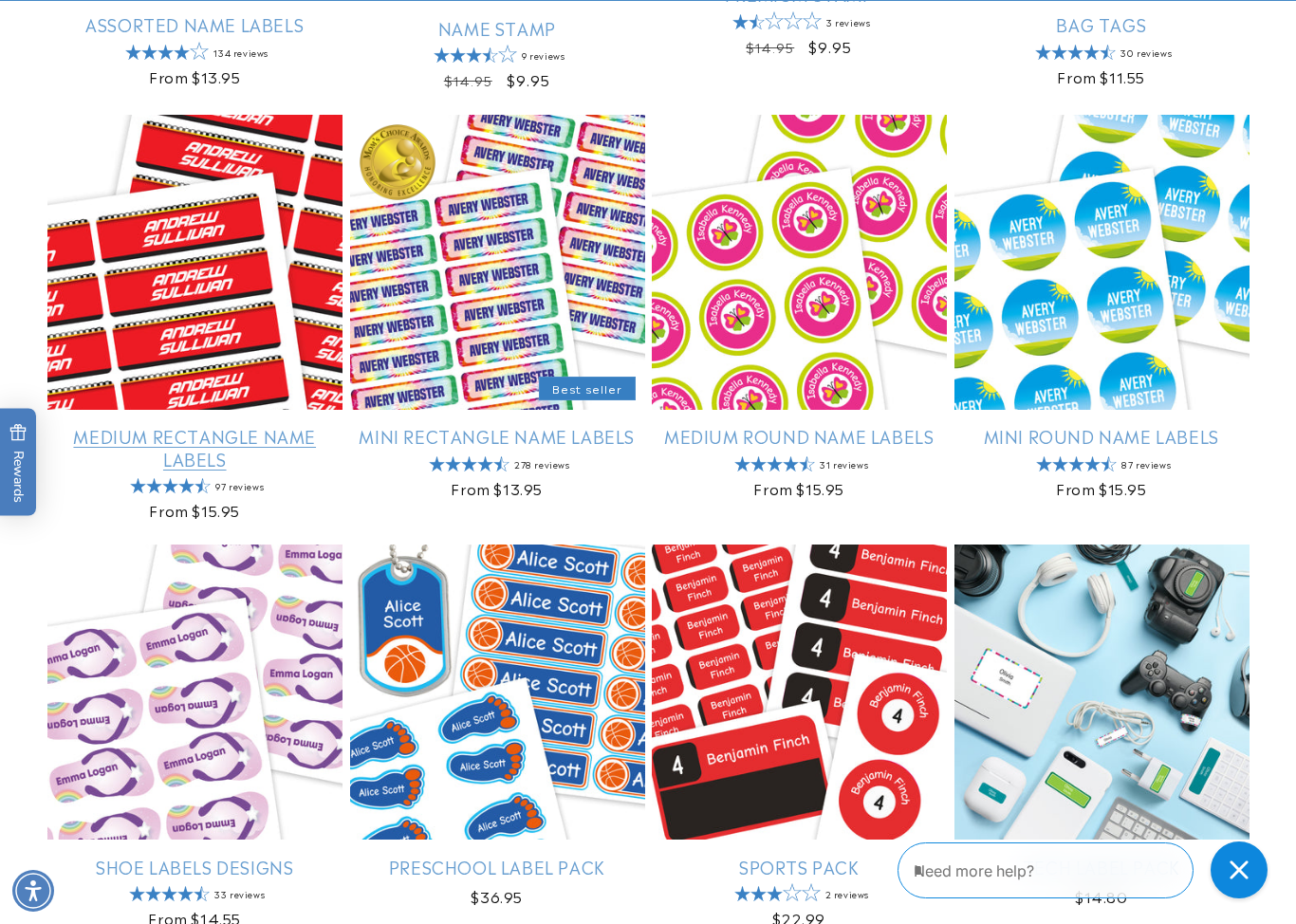 click on "Medium Rectangle Name Labels" at bounding box center (194, 447) 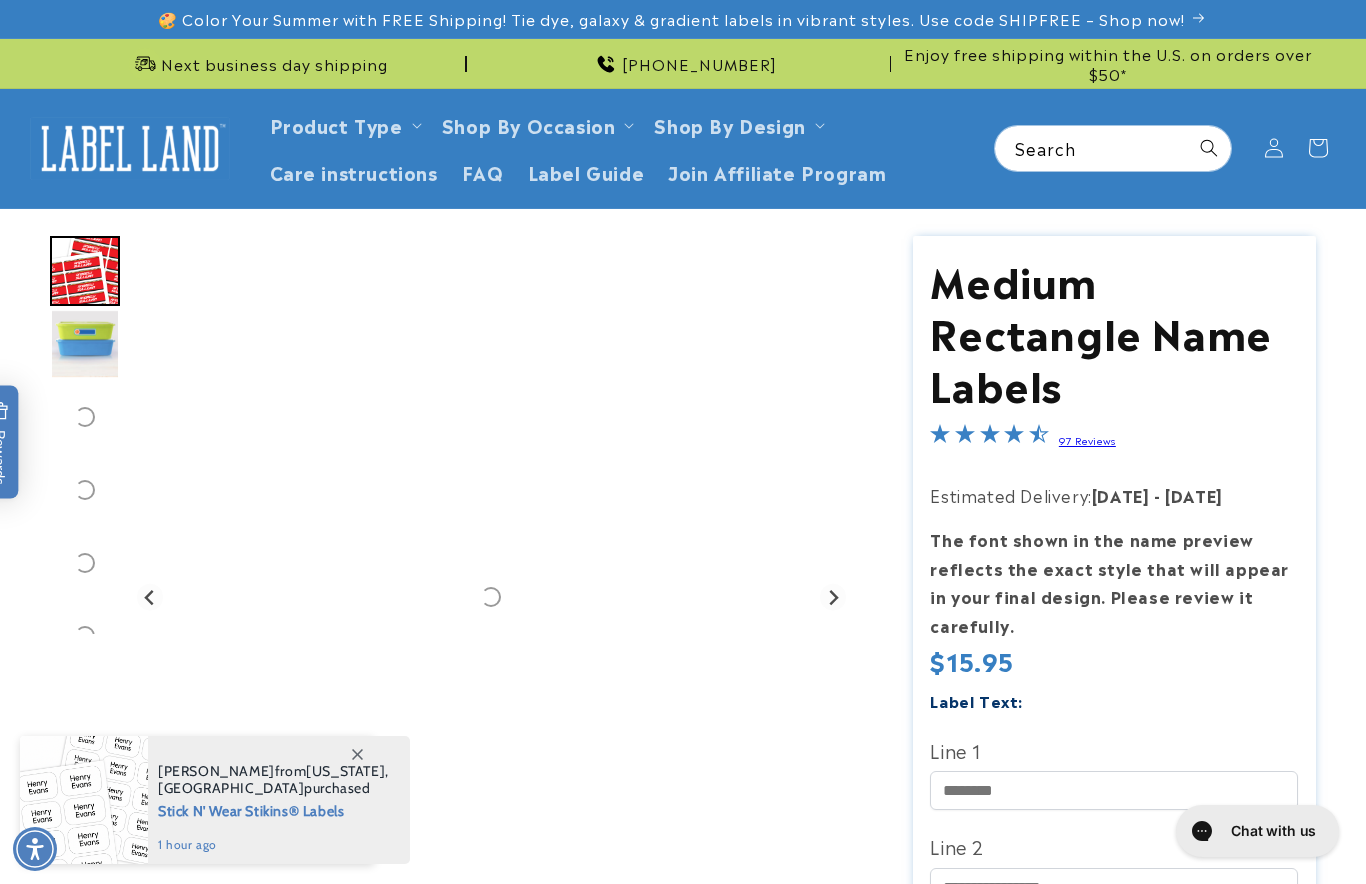scroll, scrollTop: 0, scrollLeft: 0, axis: both 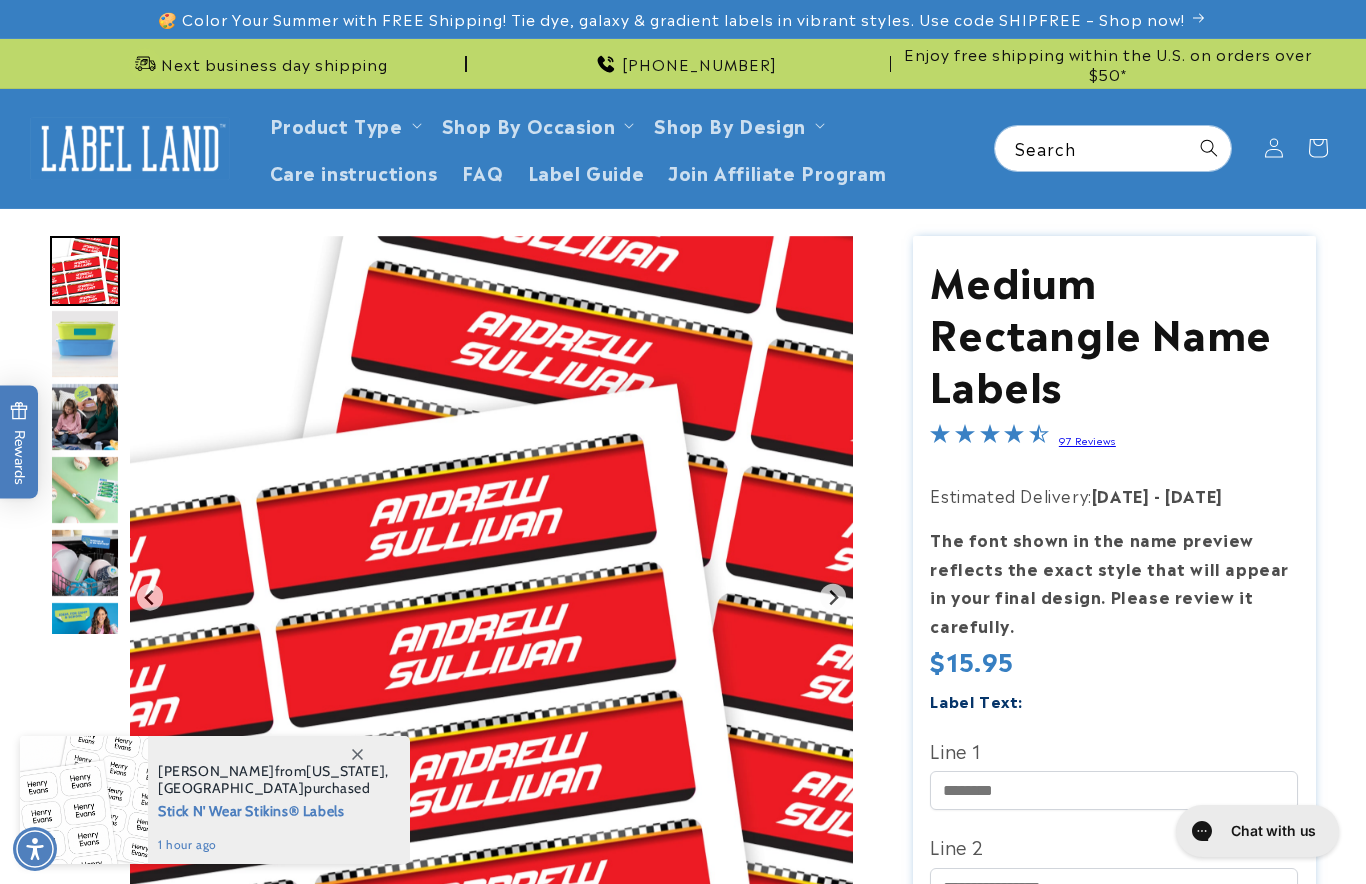 click at bounding box center (85, 344) 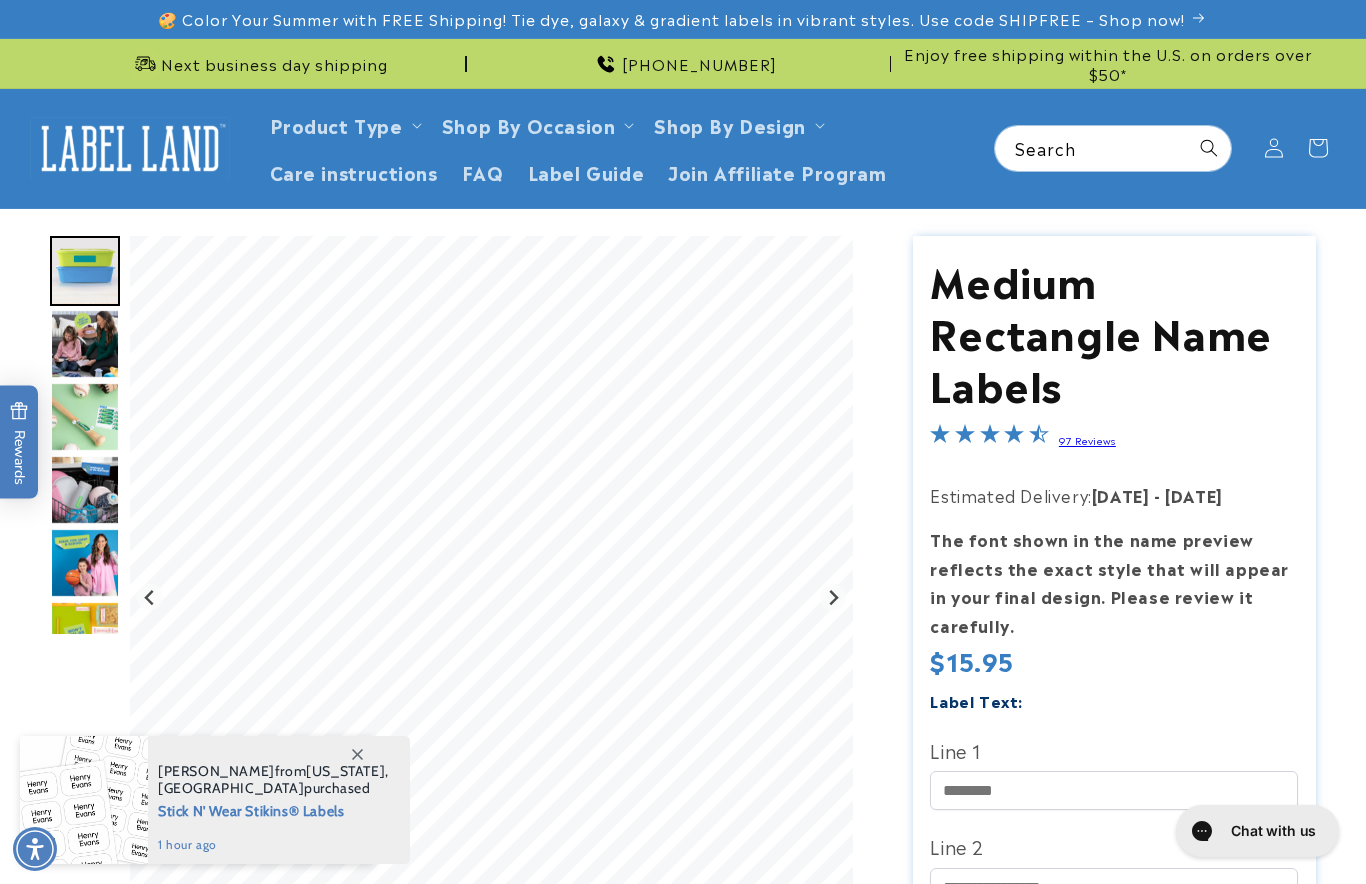 click at bounding box center (85, 344) 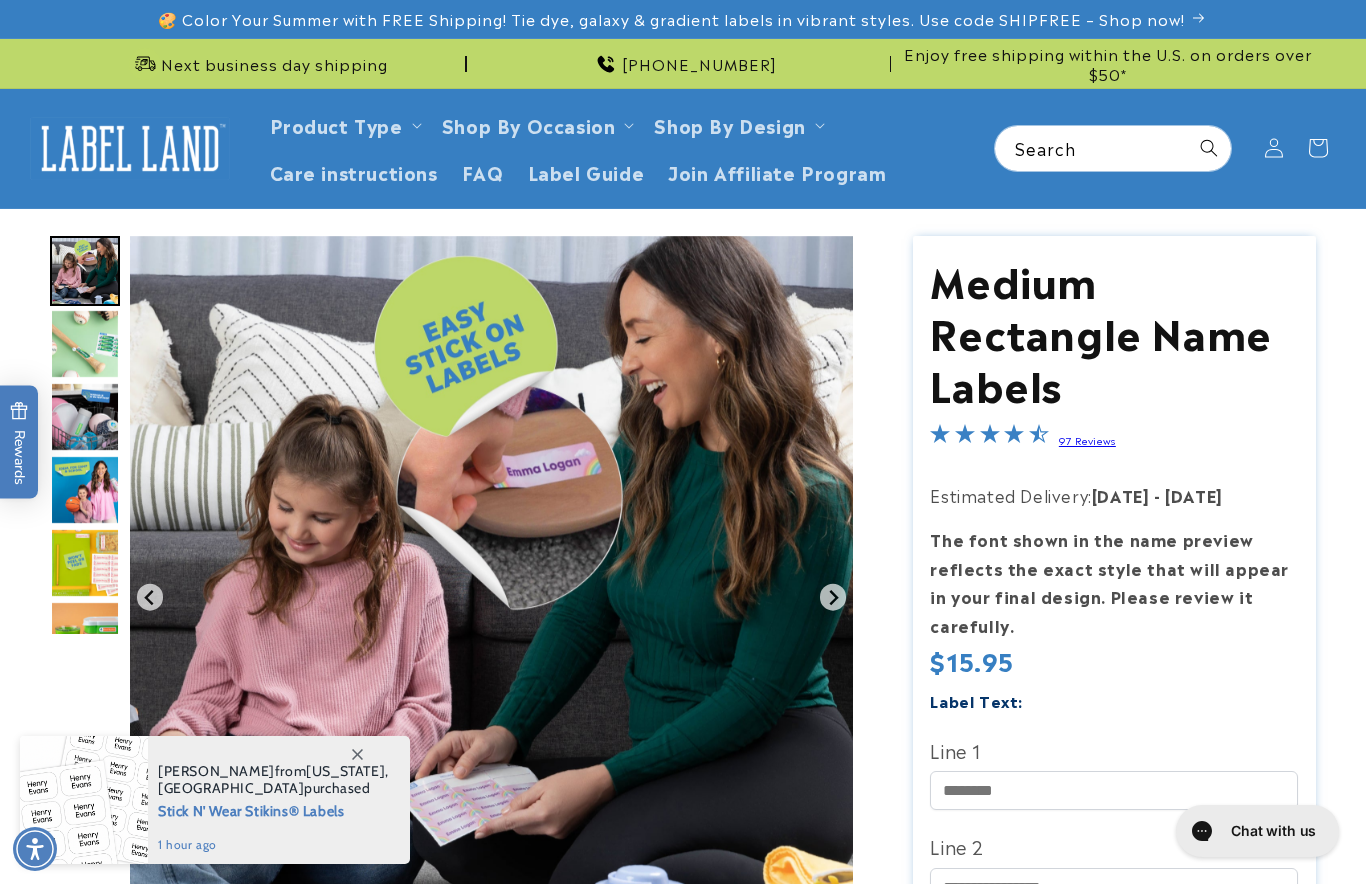 click at bounding box center [85, 417] 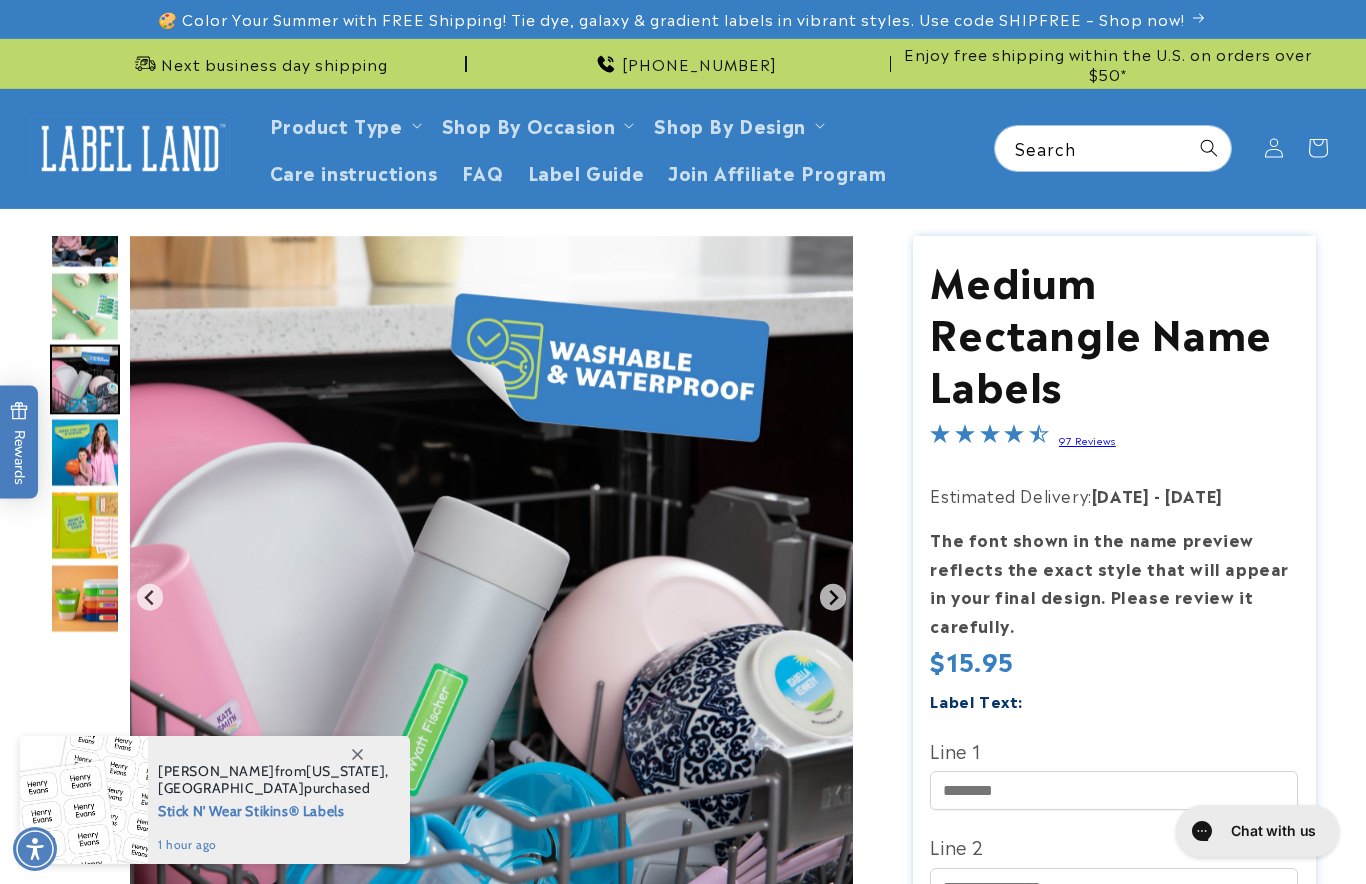 click at bounding box center (85, 452) 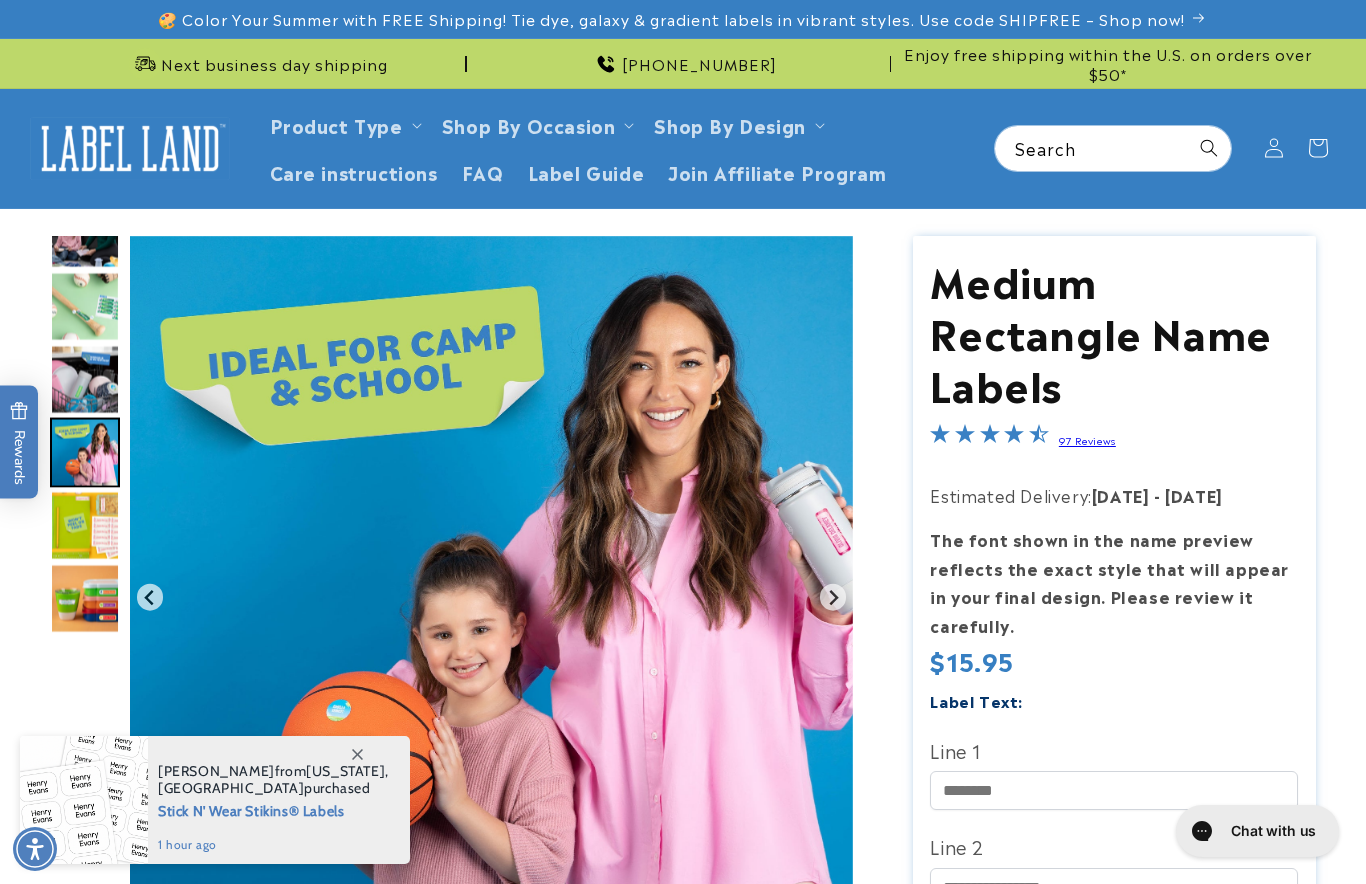 click at bounding box center [85, 525] 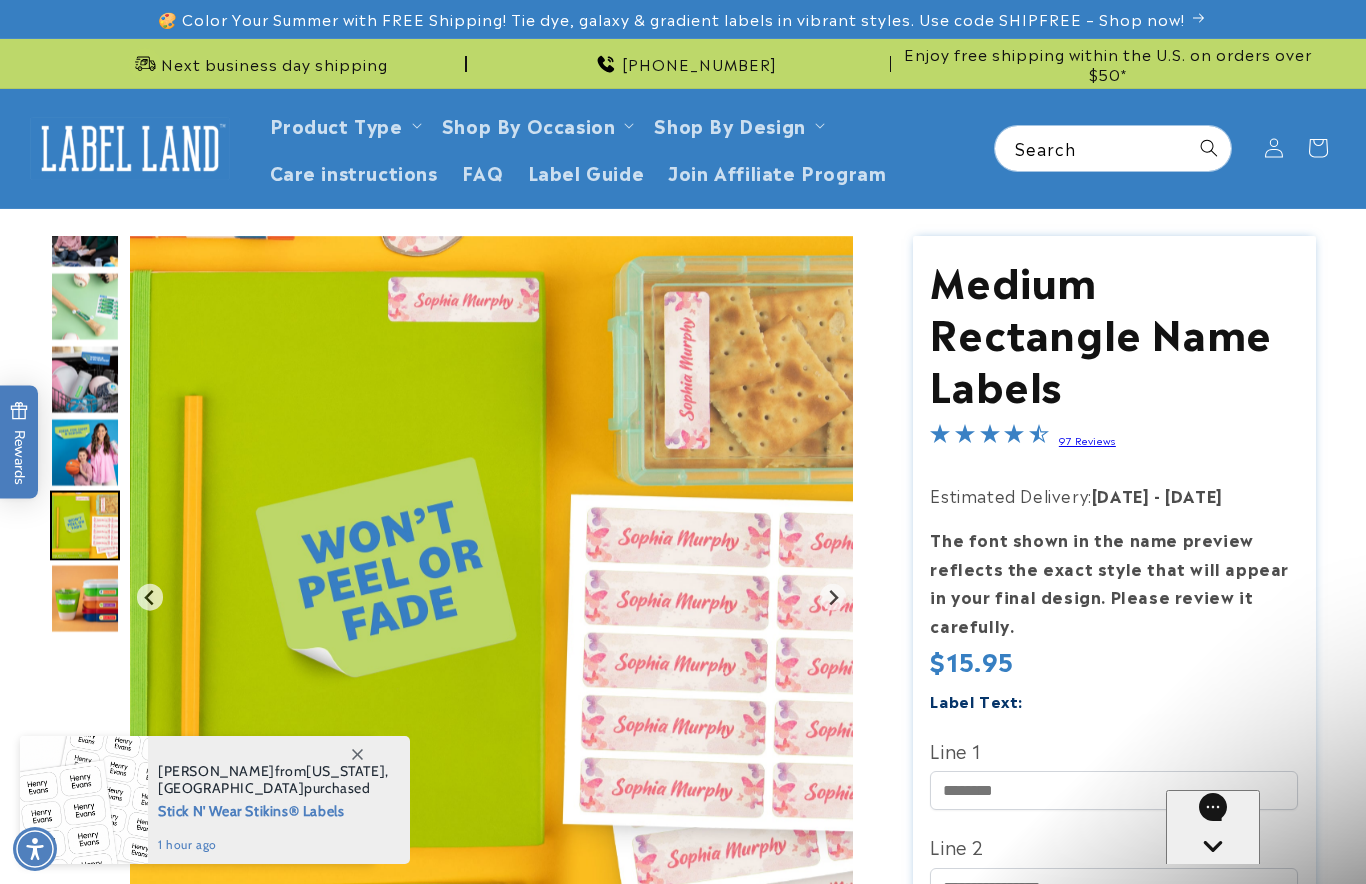 scroll, scrollTop: 0, scrollLeft: 0, axis: both 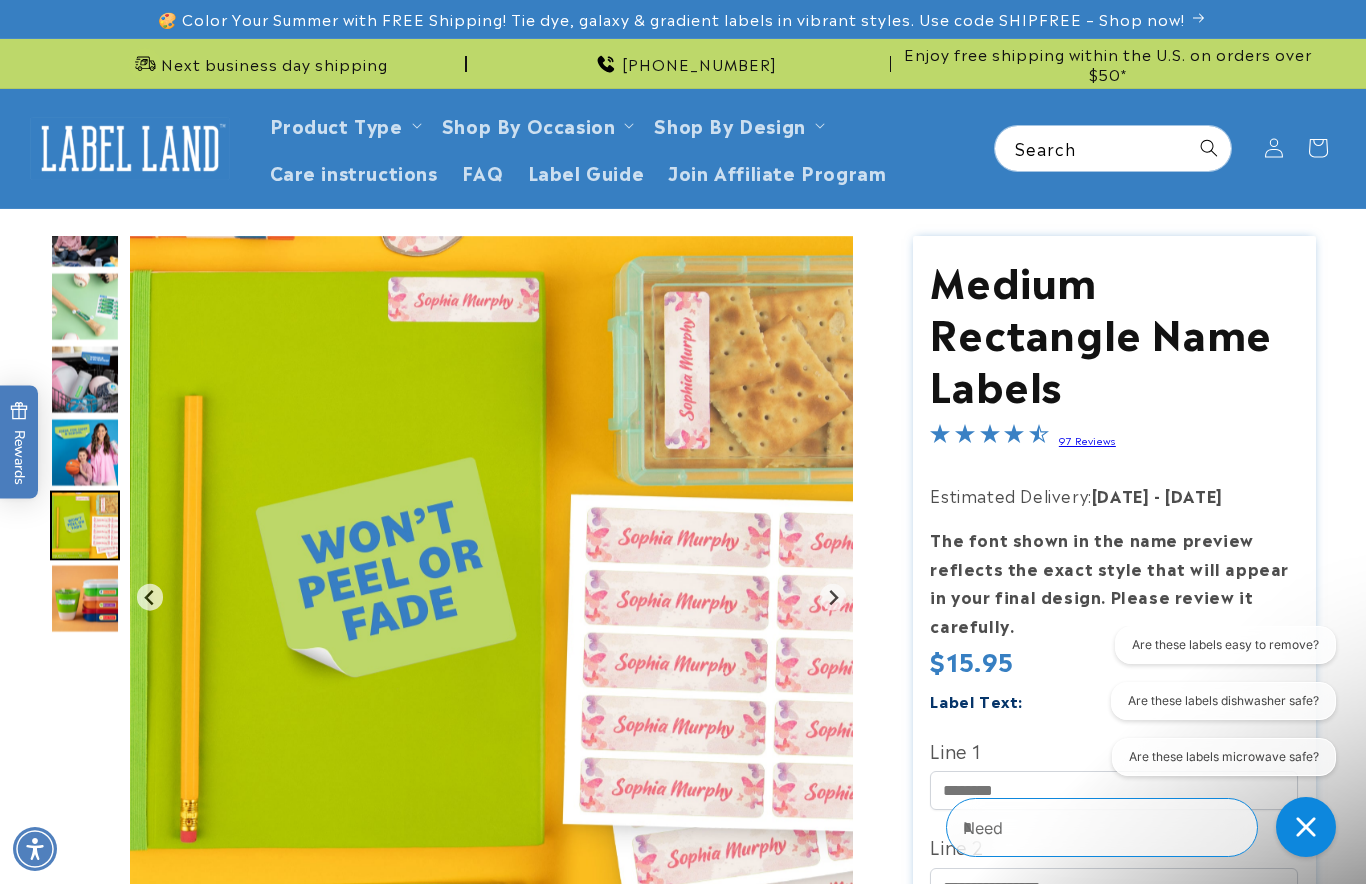 click at bounding box center [85, 598] 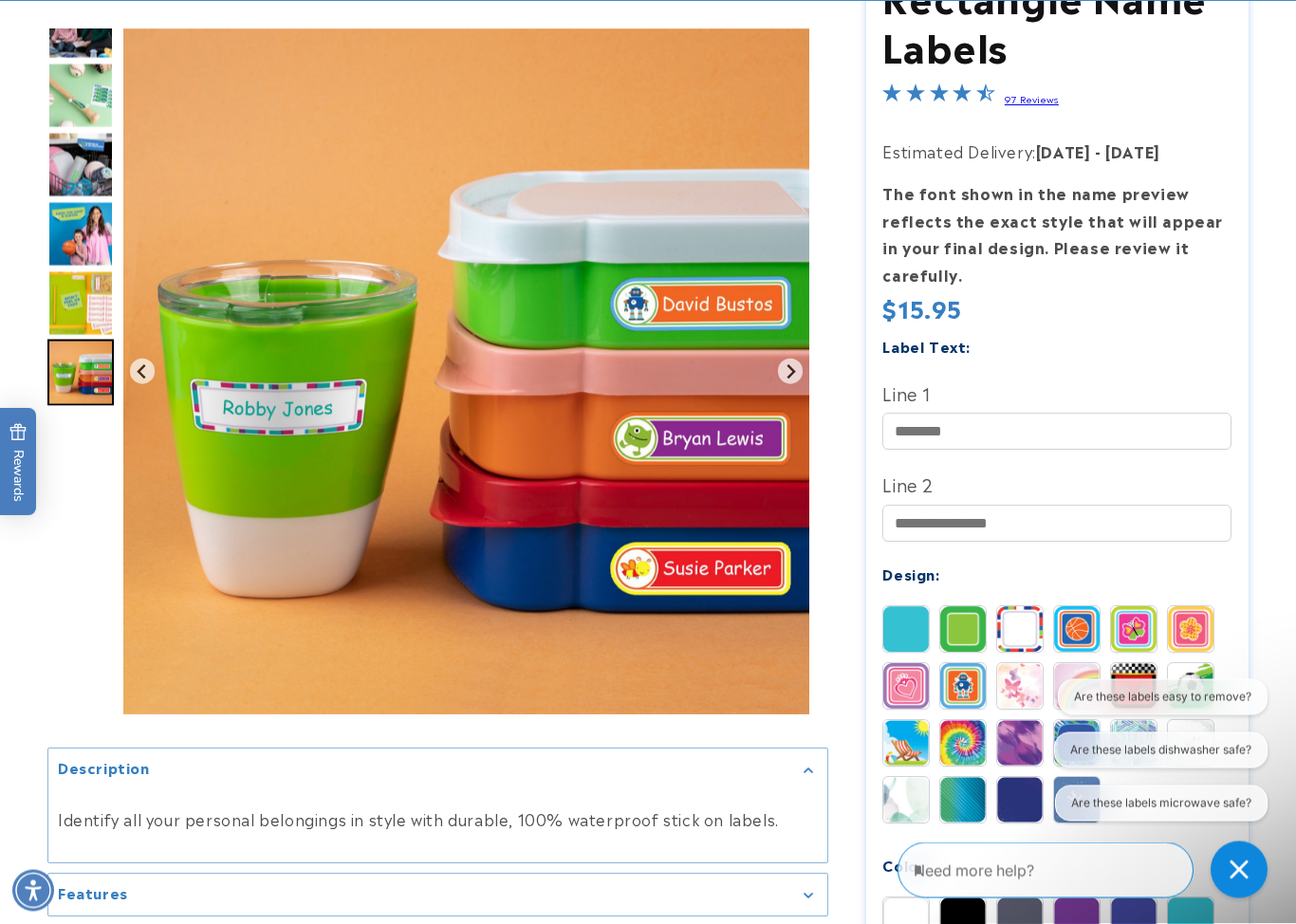 scroll, scrollTop: 319, scrollLeft: 0, axis: vertical 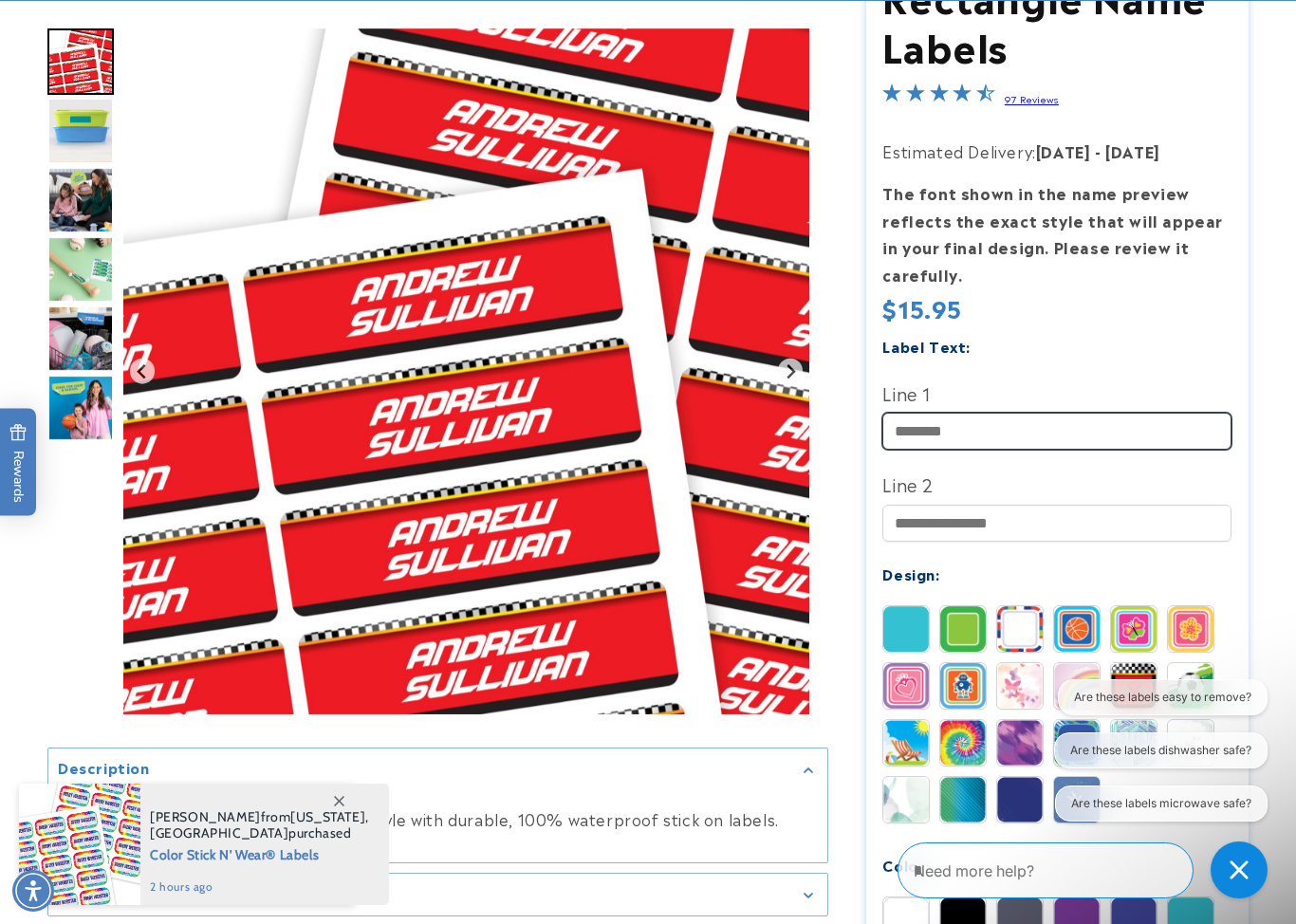 click on "Line 1" at bounding box center [1057, 431] 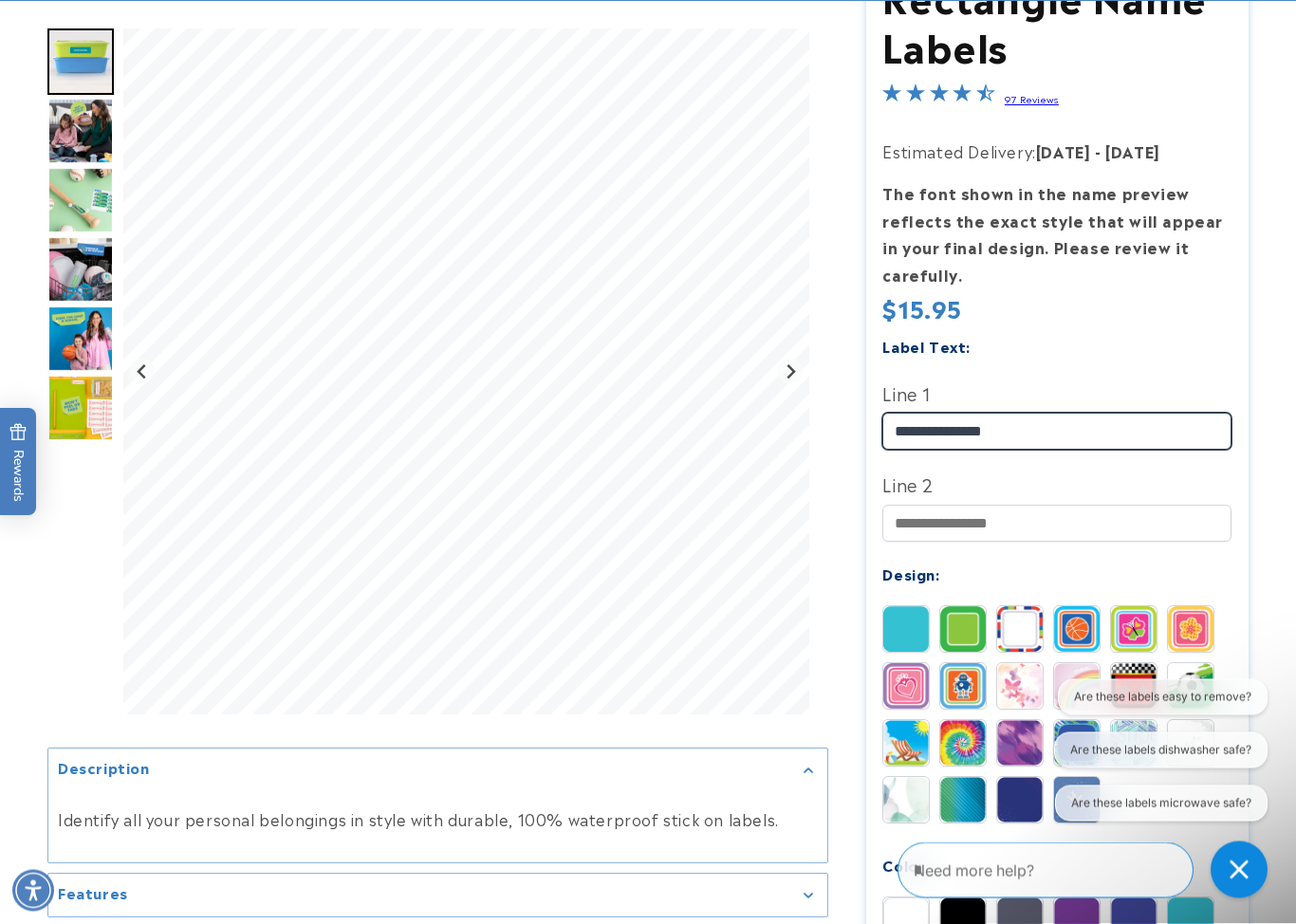 type on "**********" 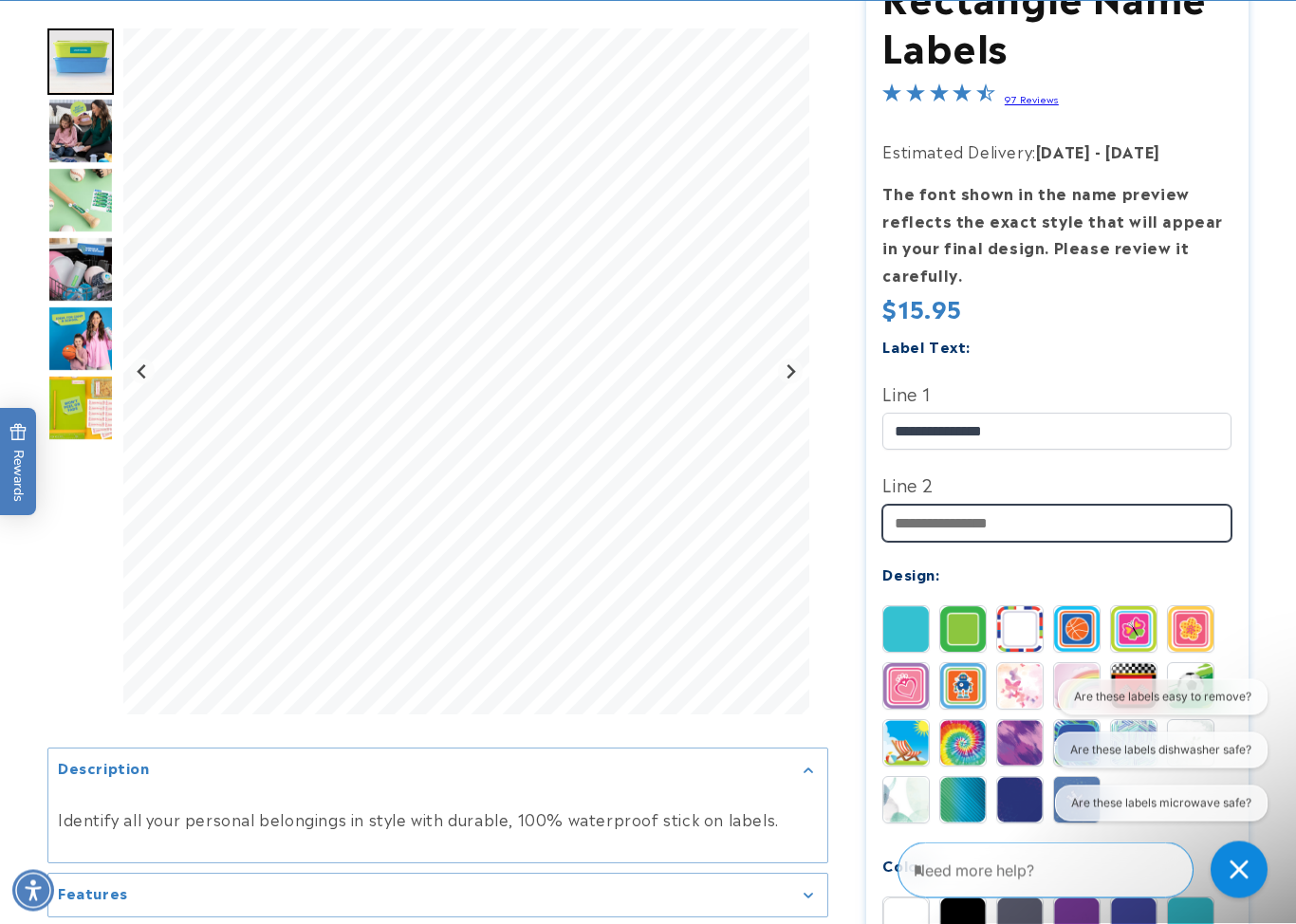 click on "Line 2" at bounding box center (1057, 524) 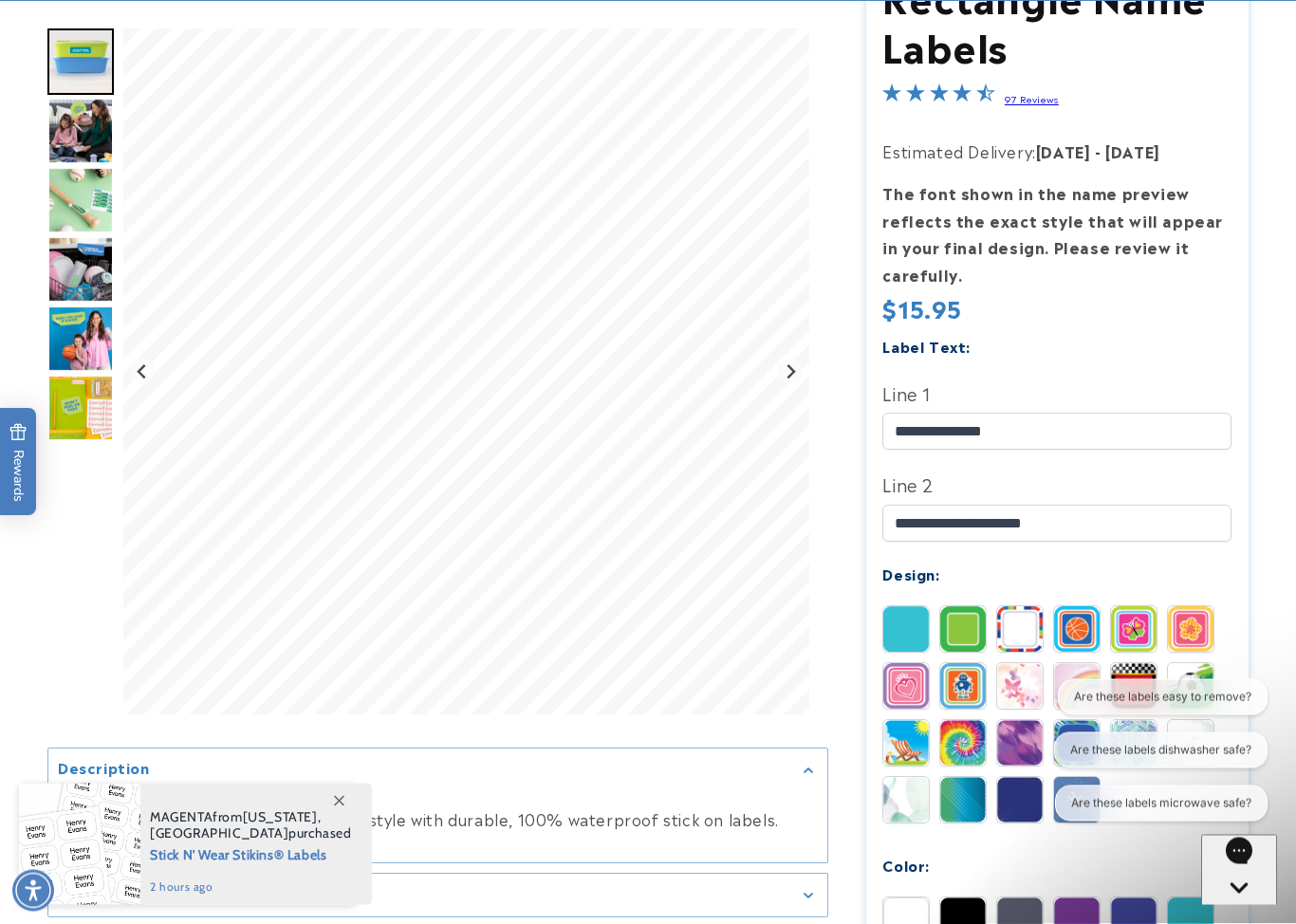 click on "Label Text:" 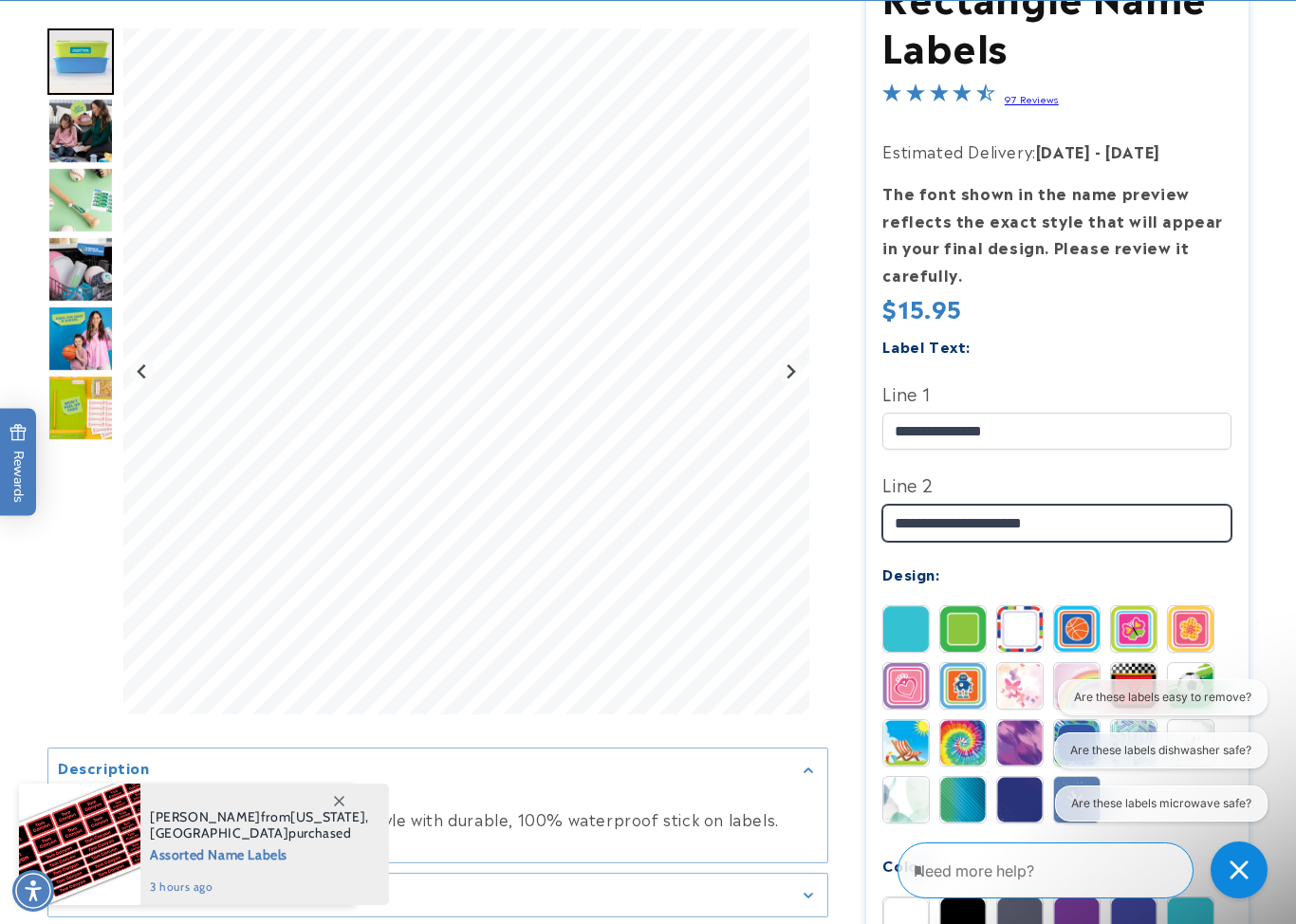 click on "**********" at bounding box center (1057, 523) 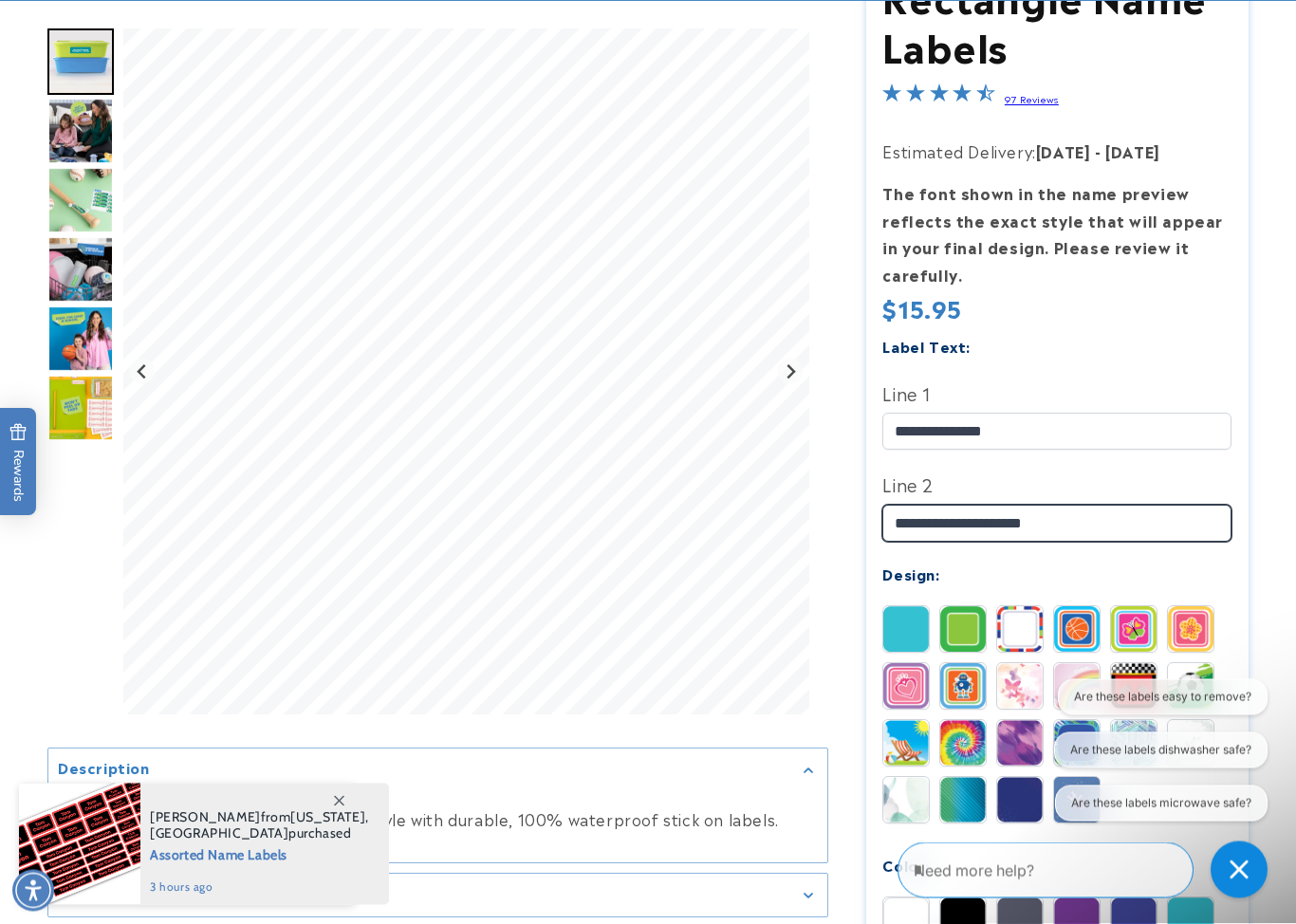 click on "**********" at bounding box center (1057, 524) 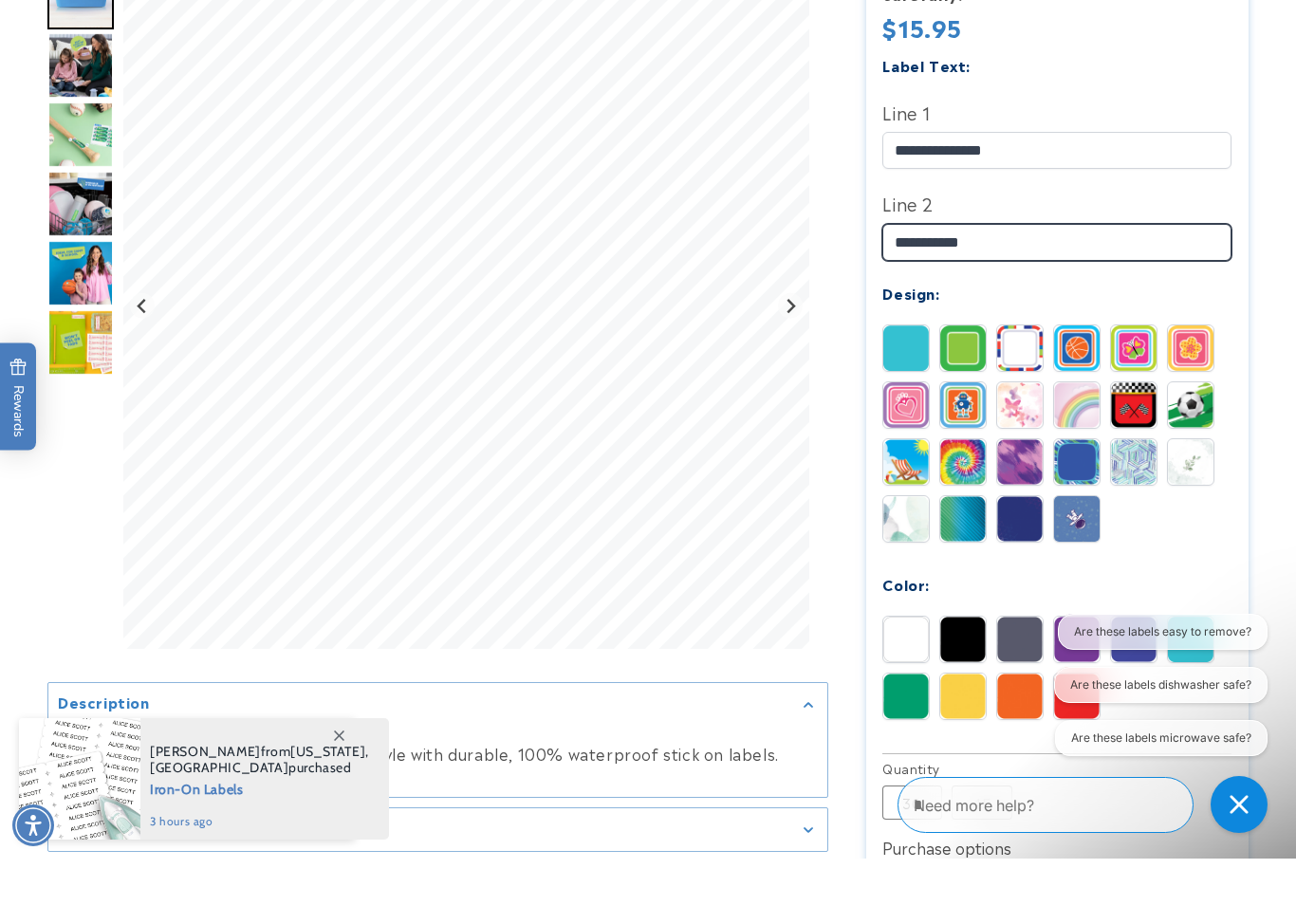 scroll, scrollTop: 535, scrollLeft: 0, axis: vertical 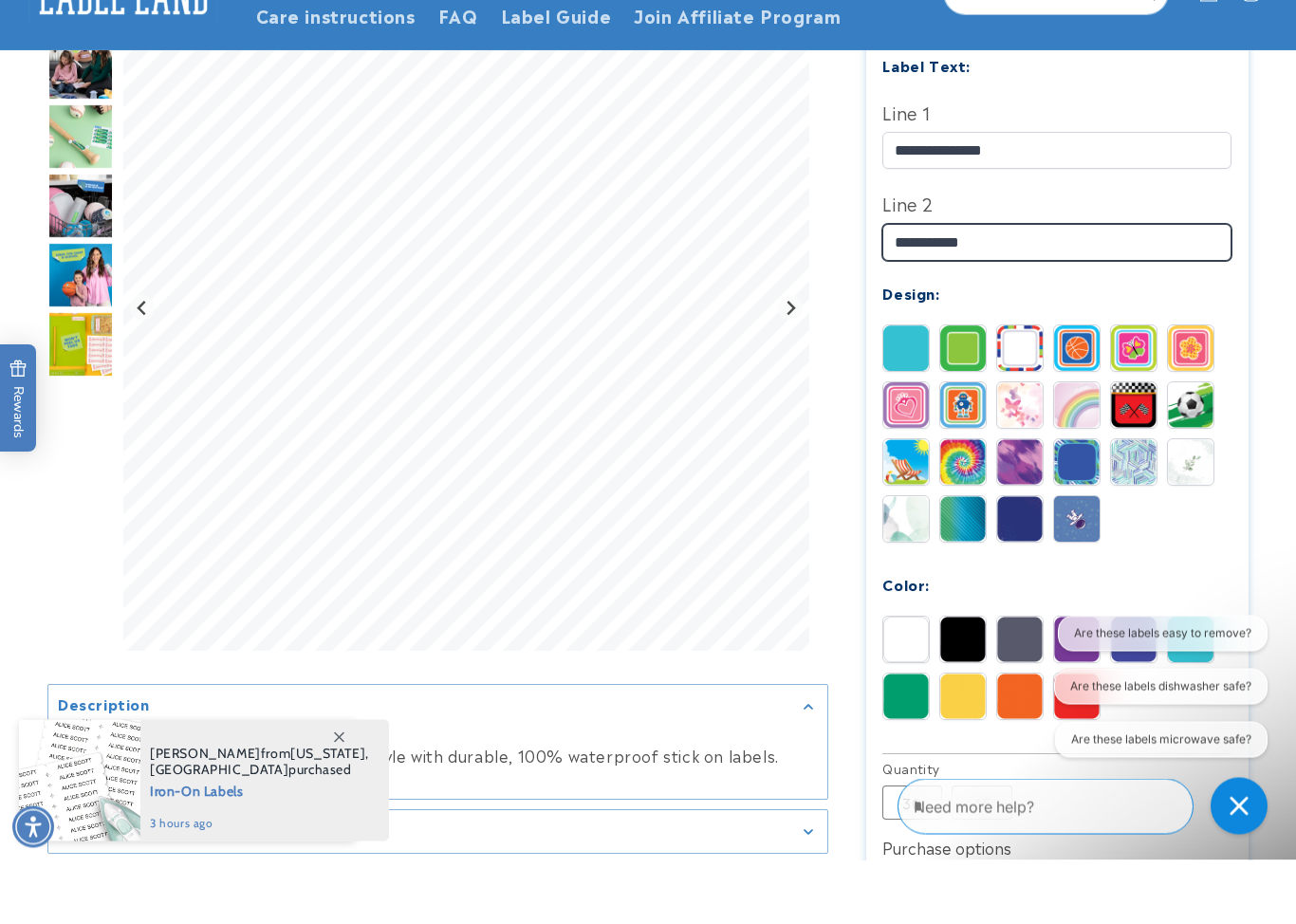 type on "**********" 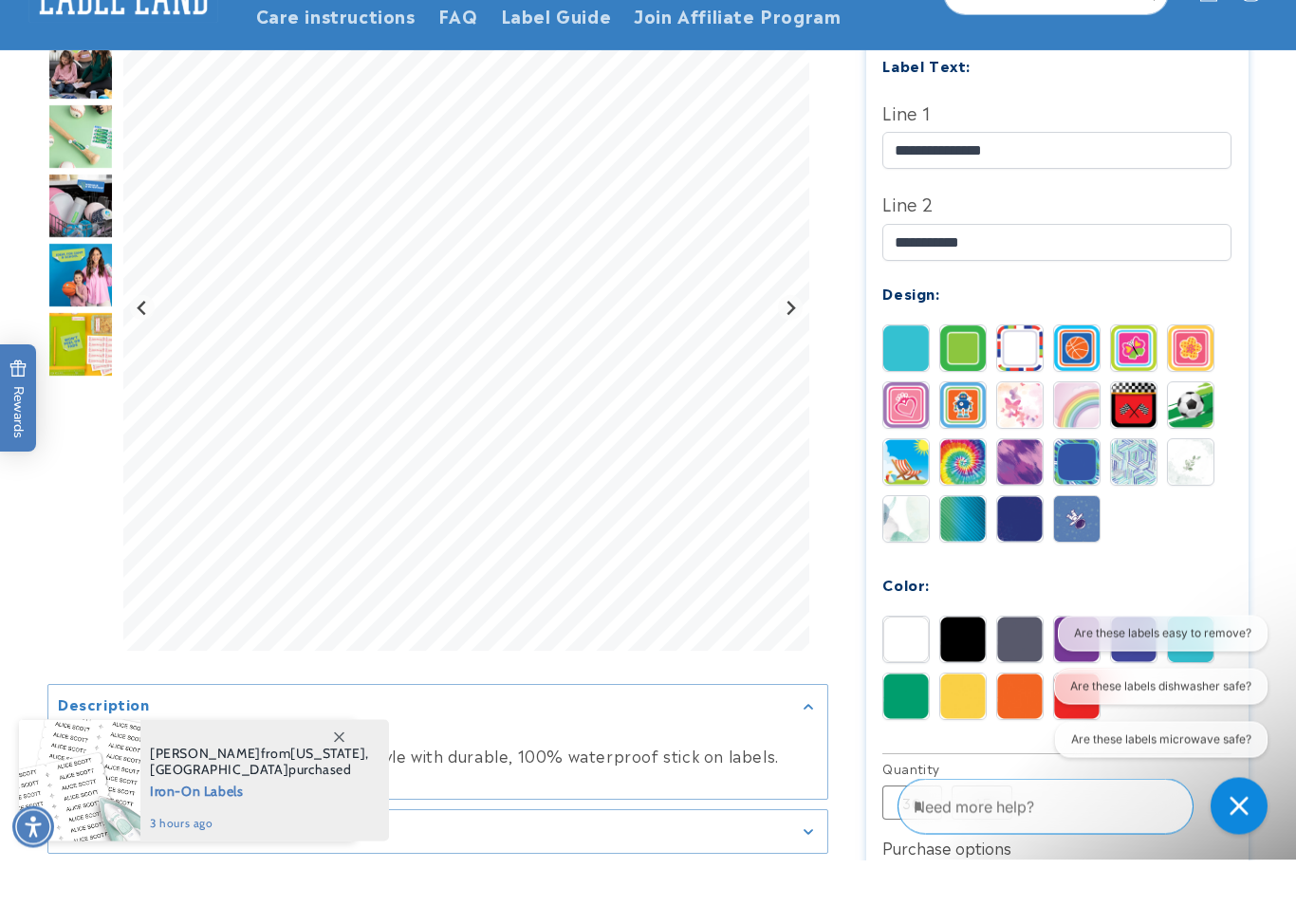 click at bounding box center [963, 413] 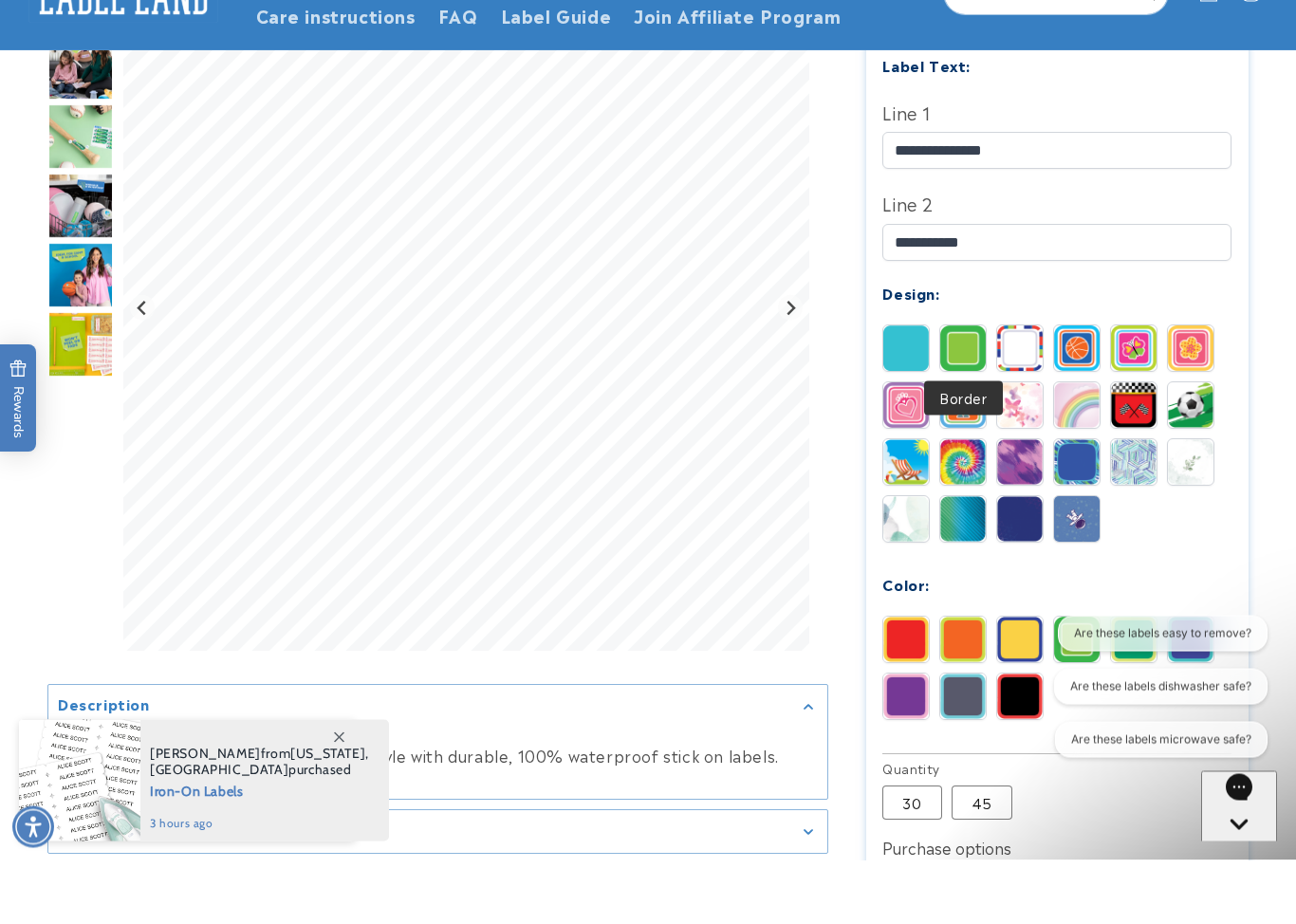 scroll, scrollTop: 600, scrollLeft: 0, axis: vertical 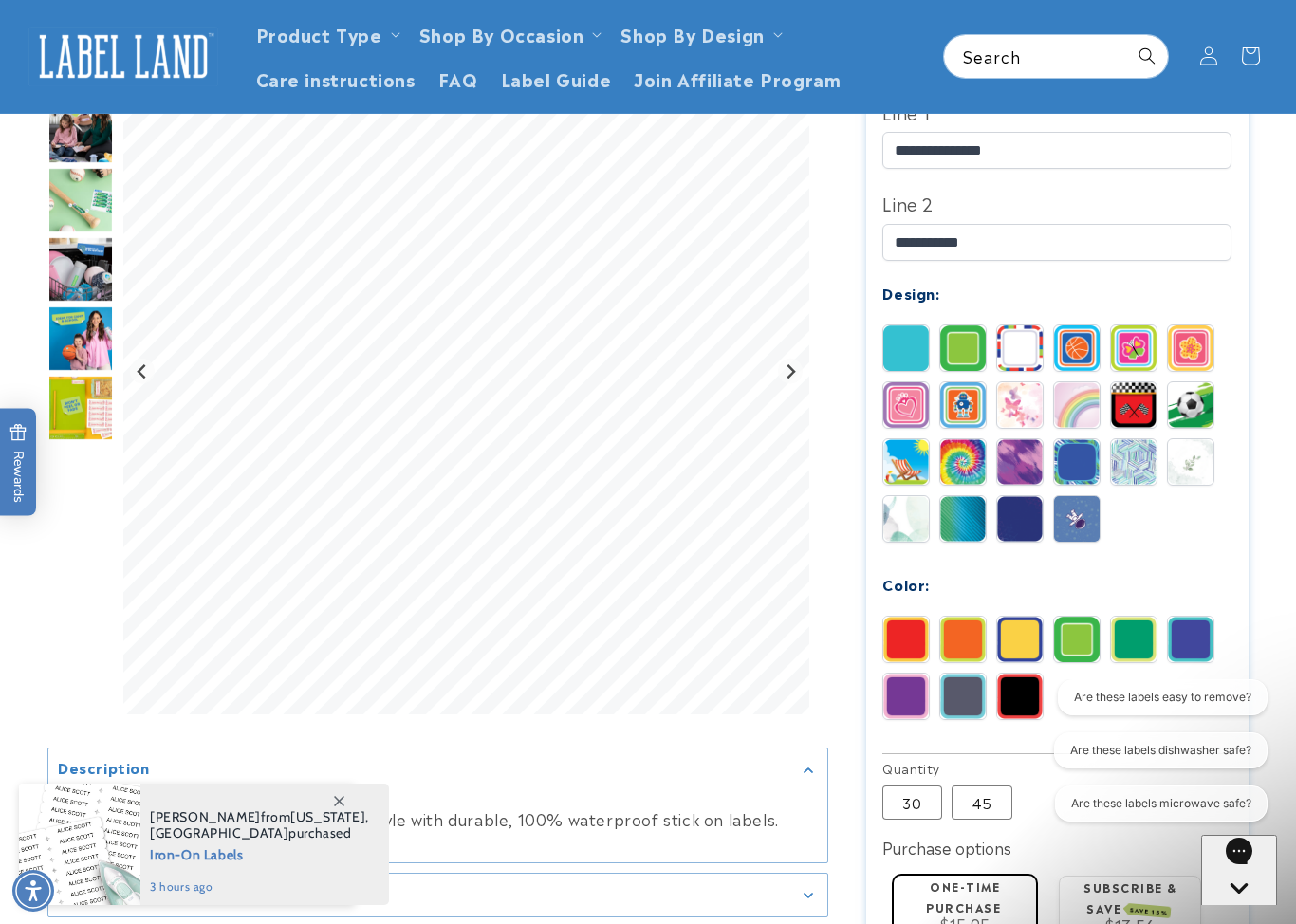 click at bounding box center (963, 519) 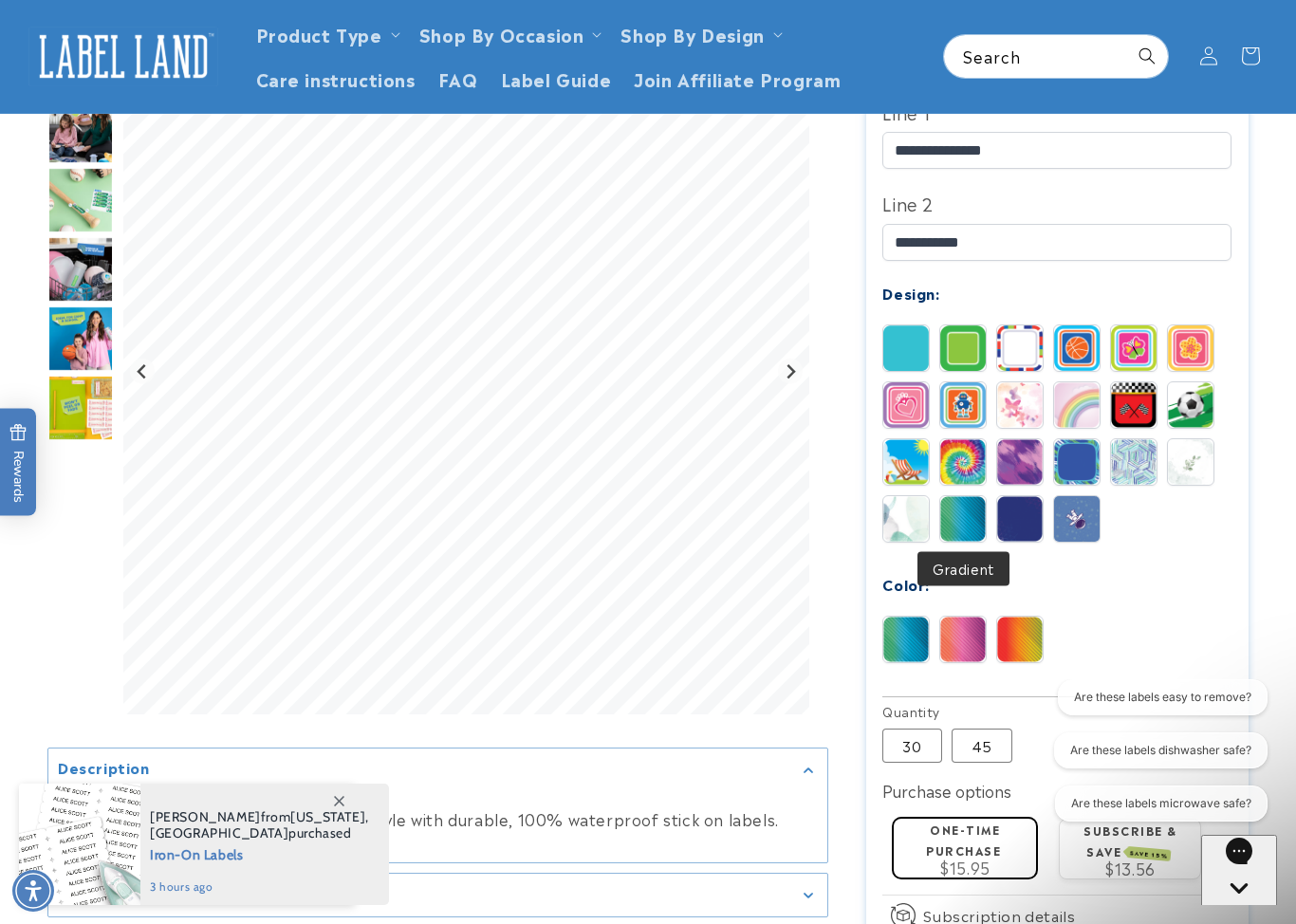 click at bounding box center [963, 348] 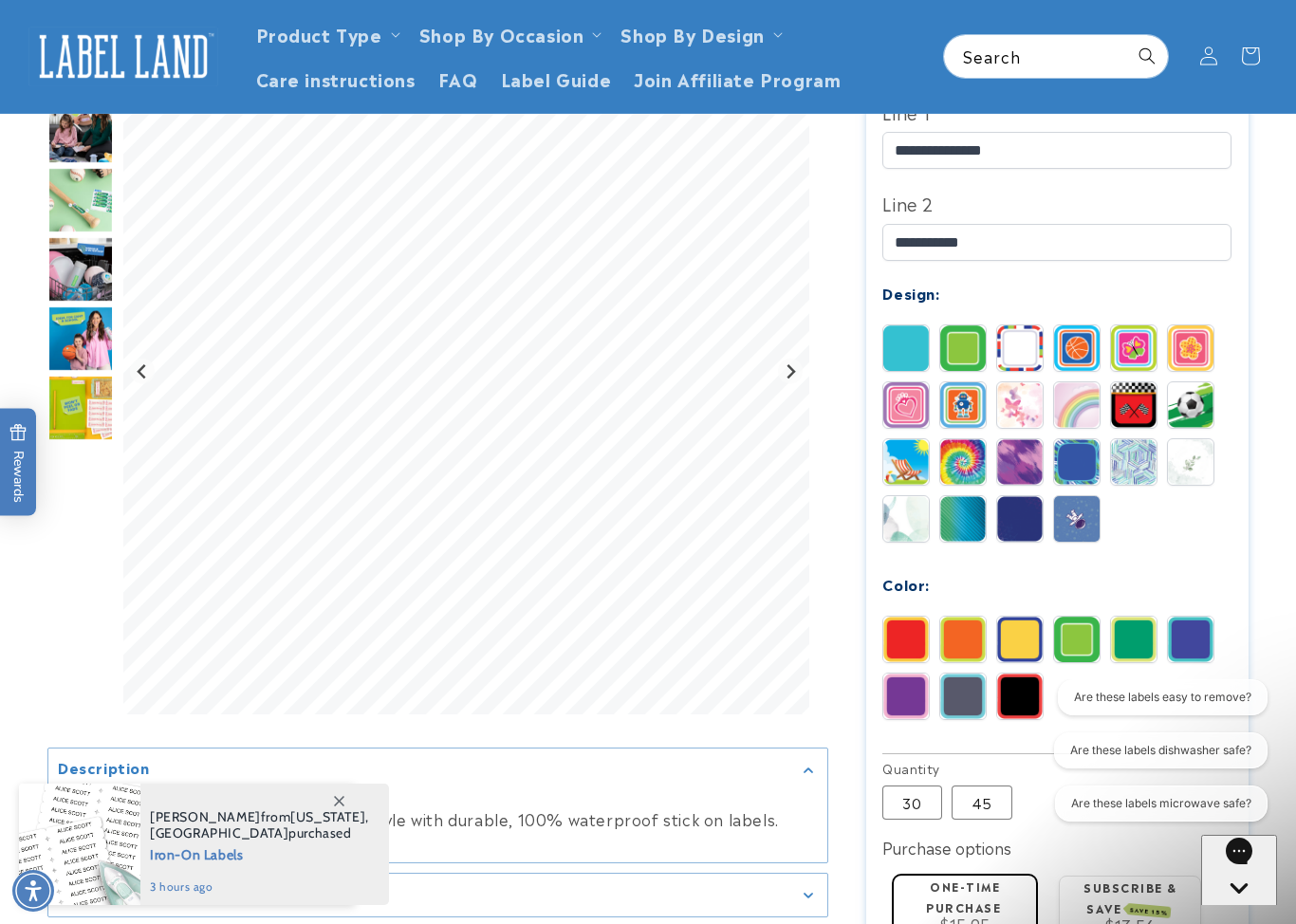 click at bounding box center (1134, 639) 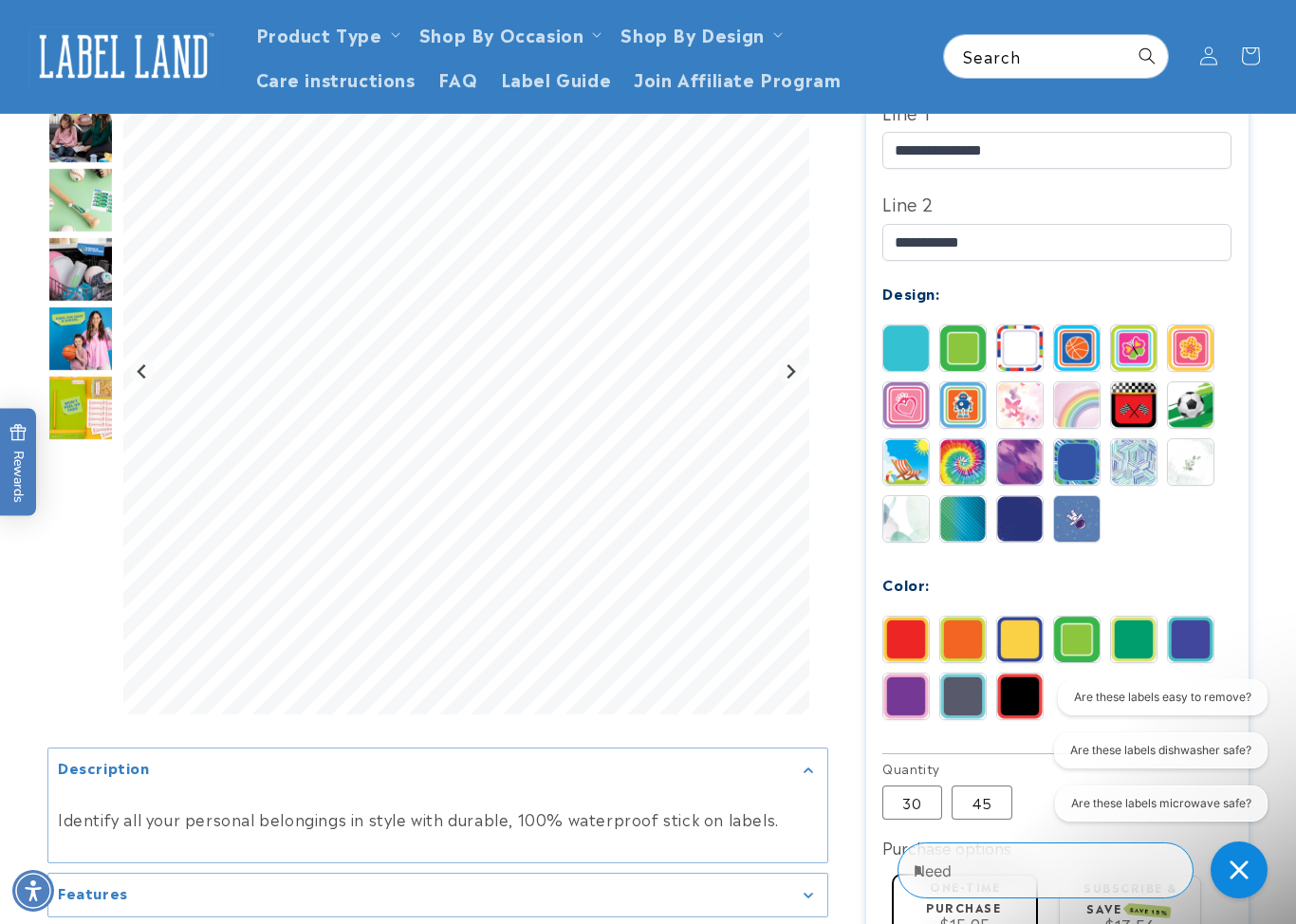 click at bounding box center (1077, 639) 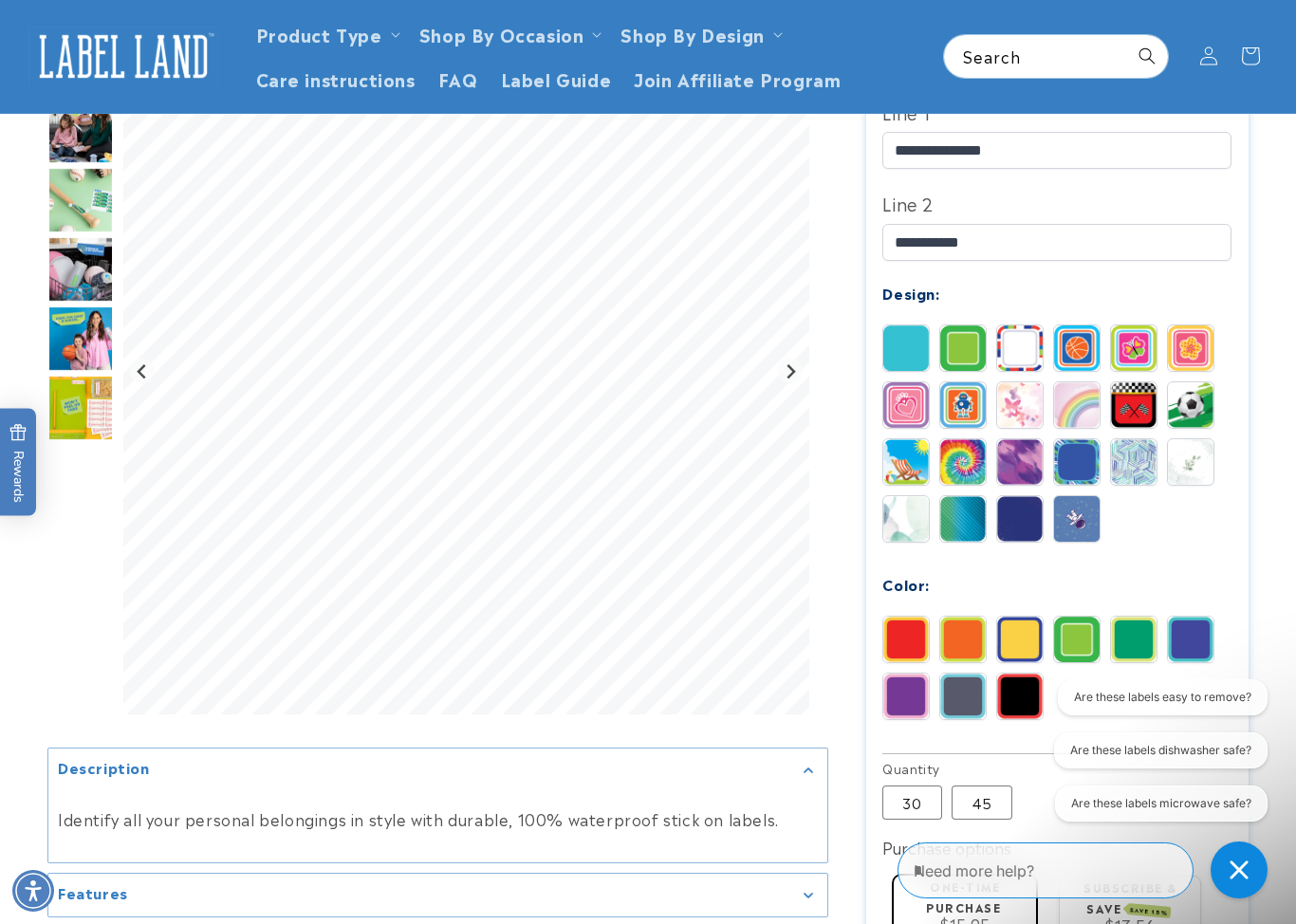 click at bounding box center [1134, 639] 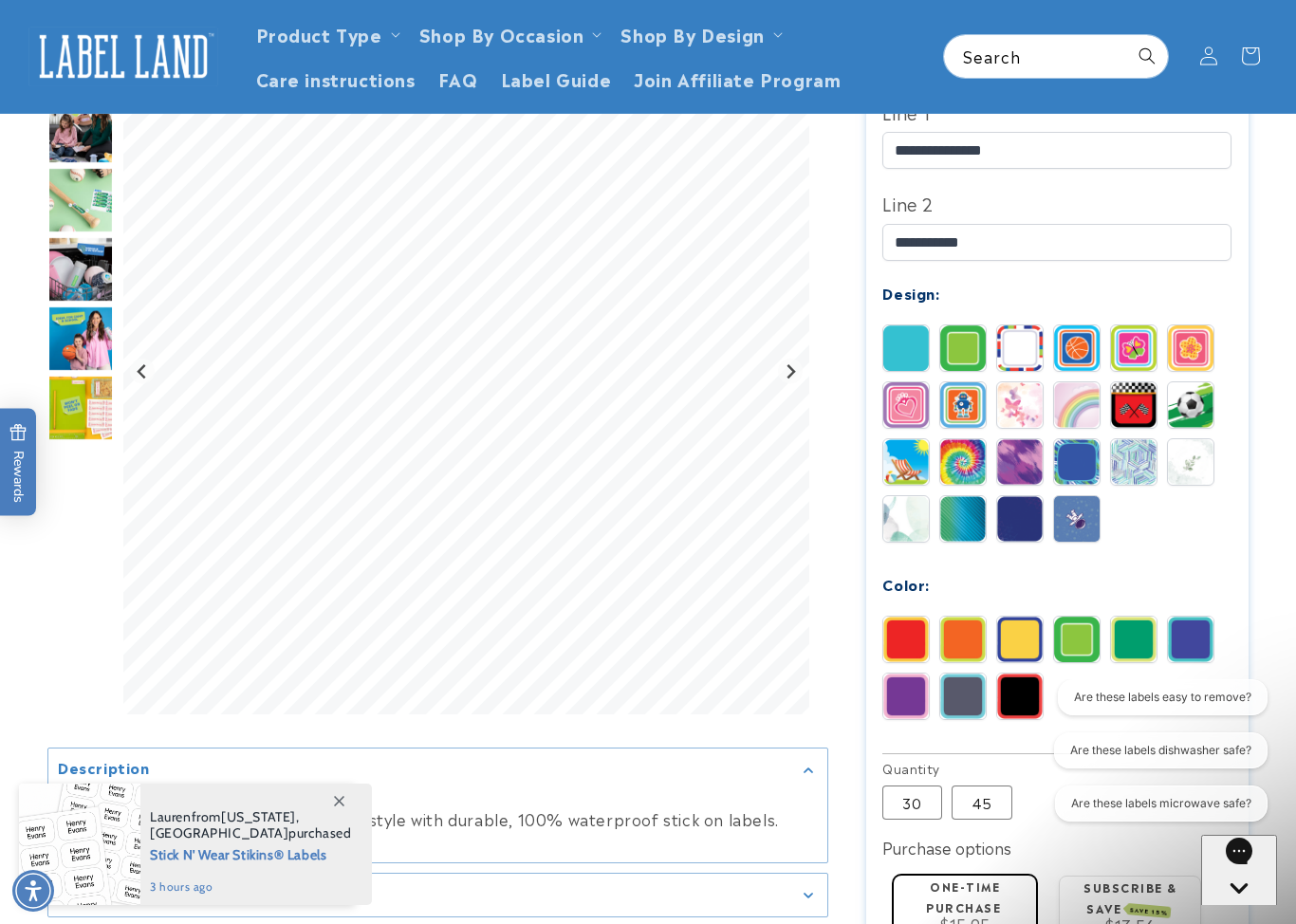 click at bounding box center (1134, 639) 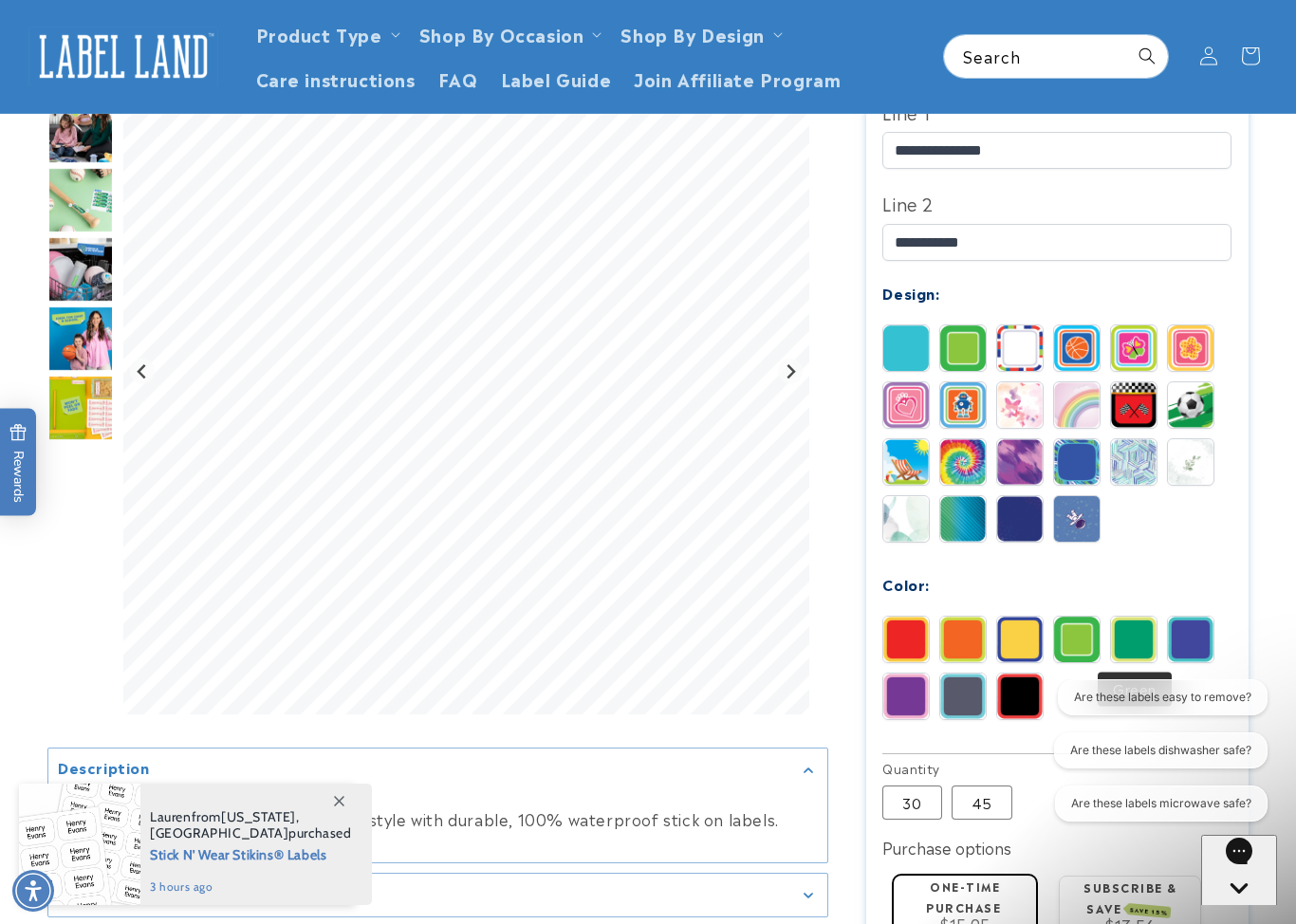 click at bounding box center [1077, 639] 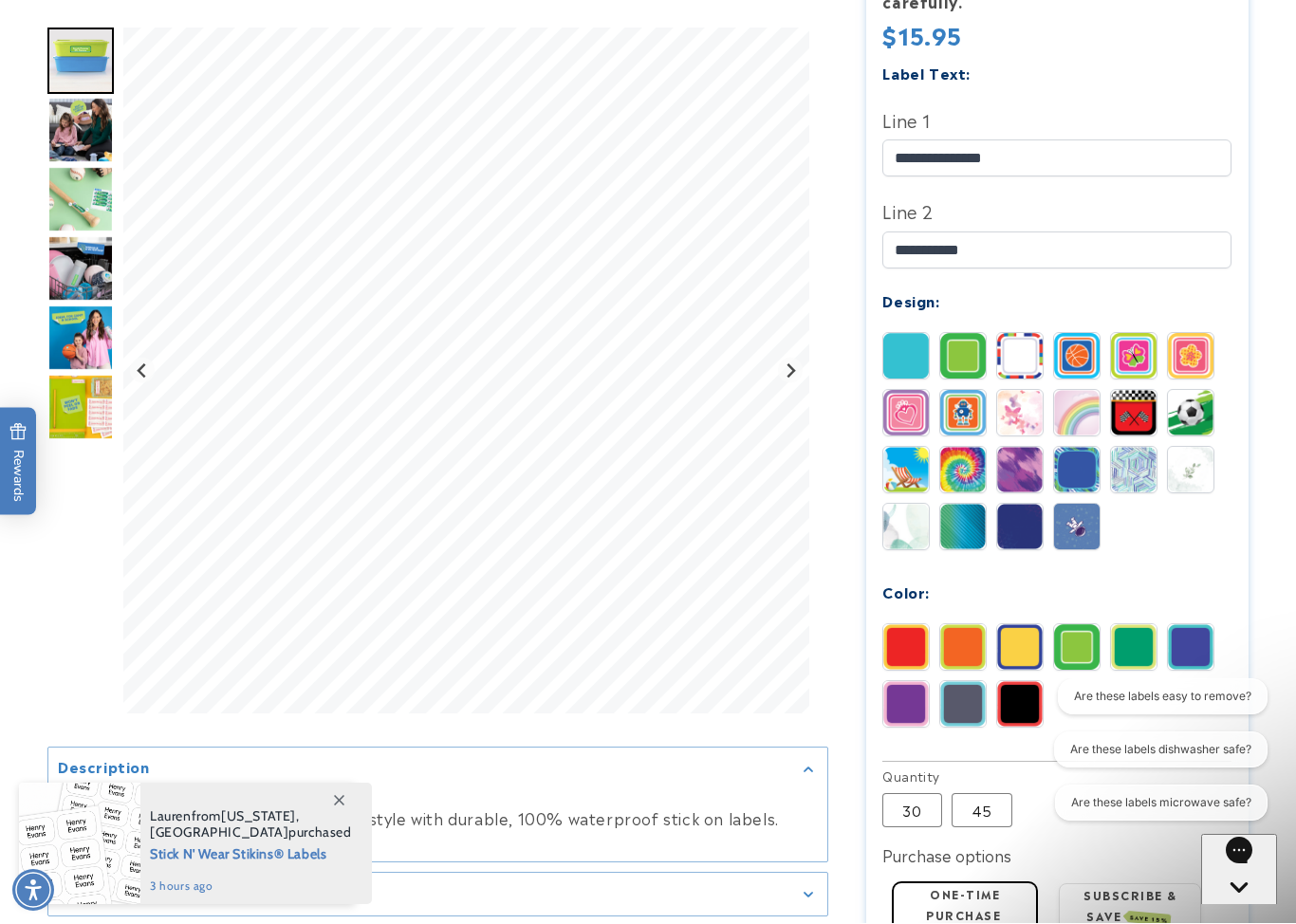 scroll, scrollTop: 592, scrollLeft: 0, axis: vertical 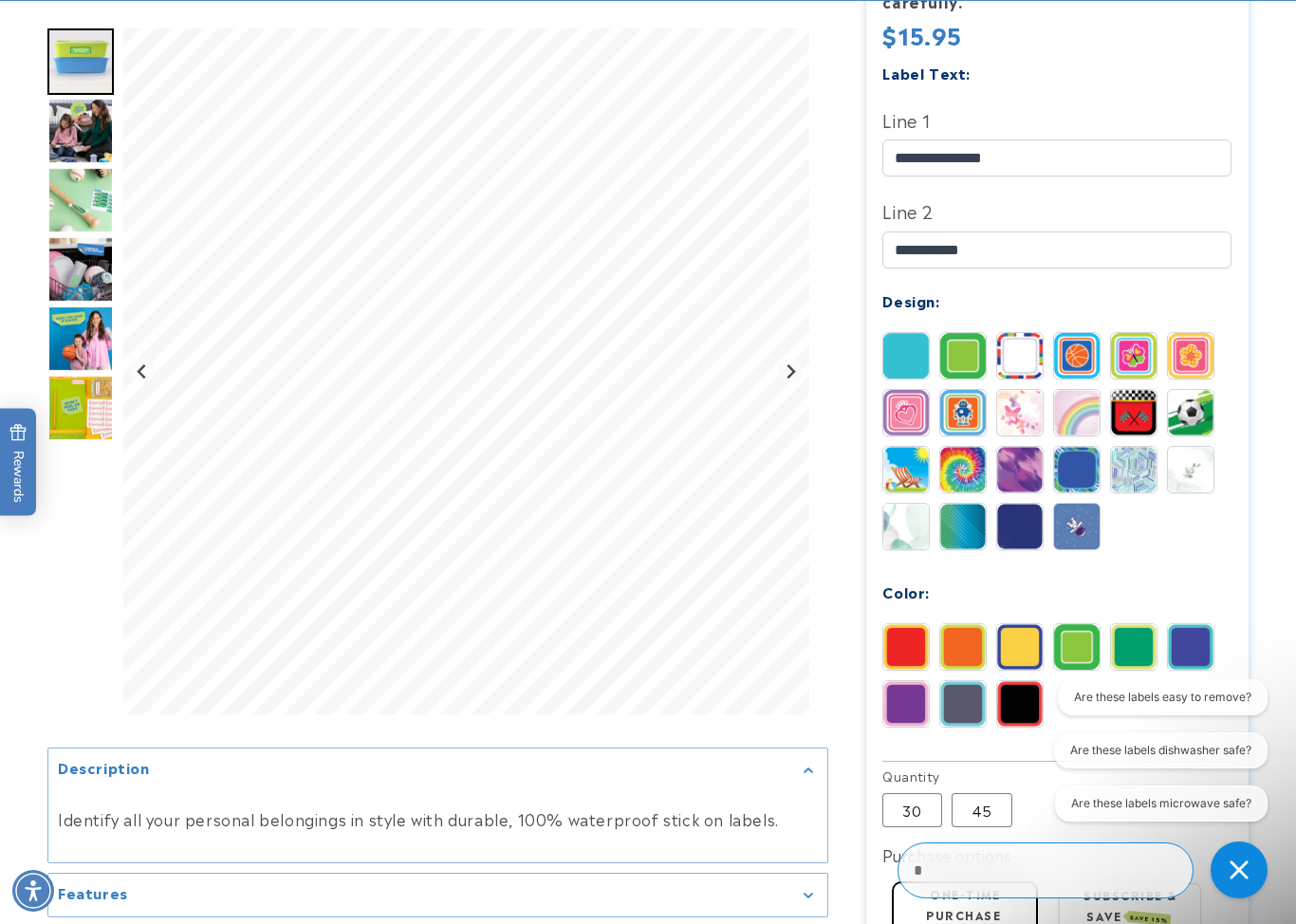 click at bounding box center [1134, 470] 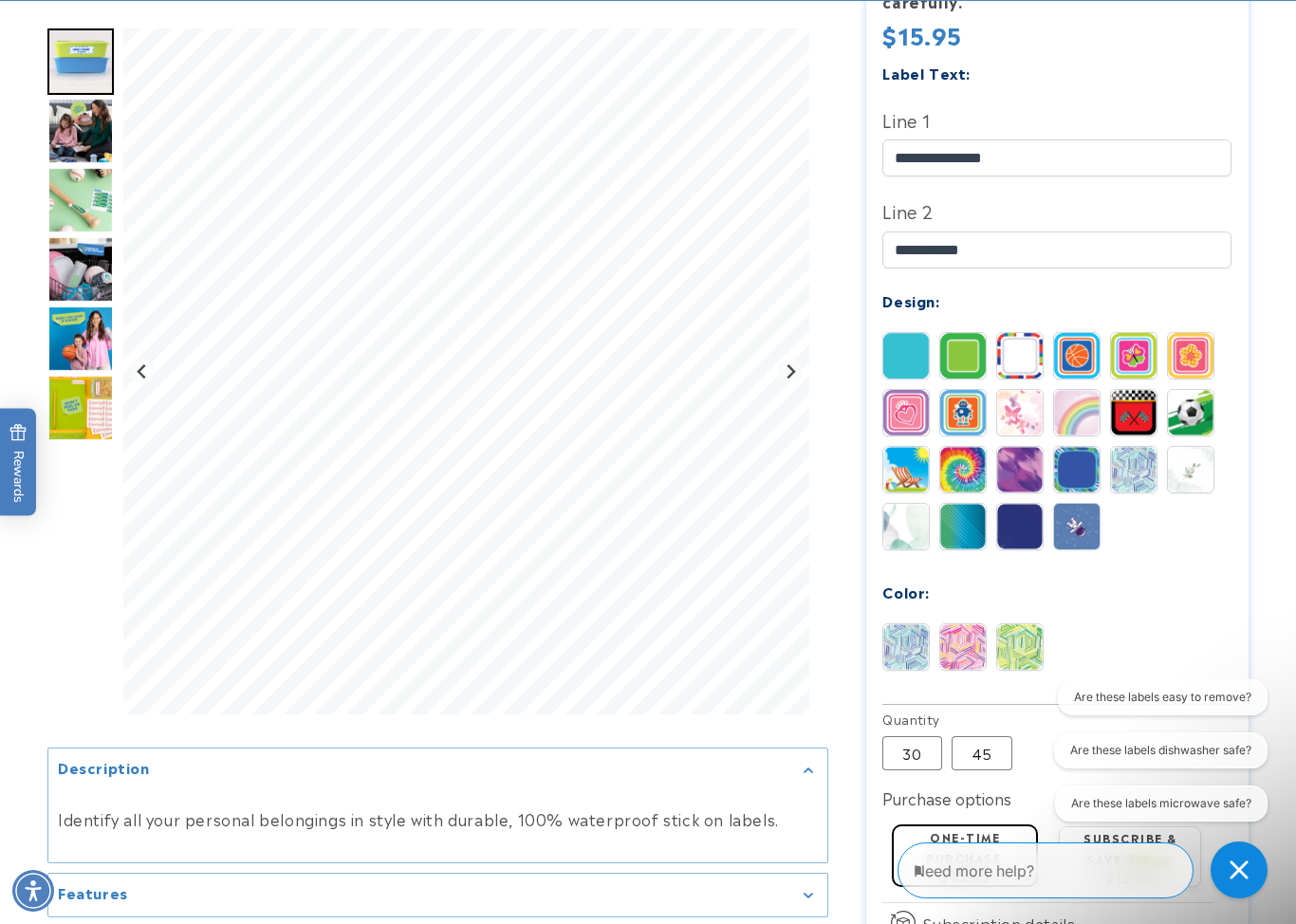 click at bounding box center (963, 527) 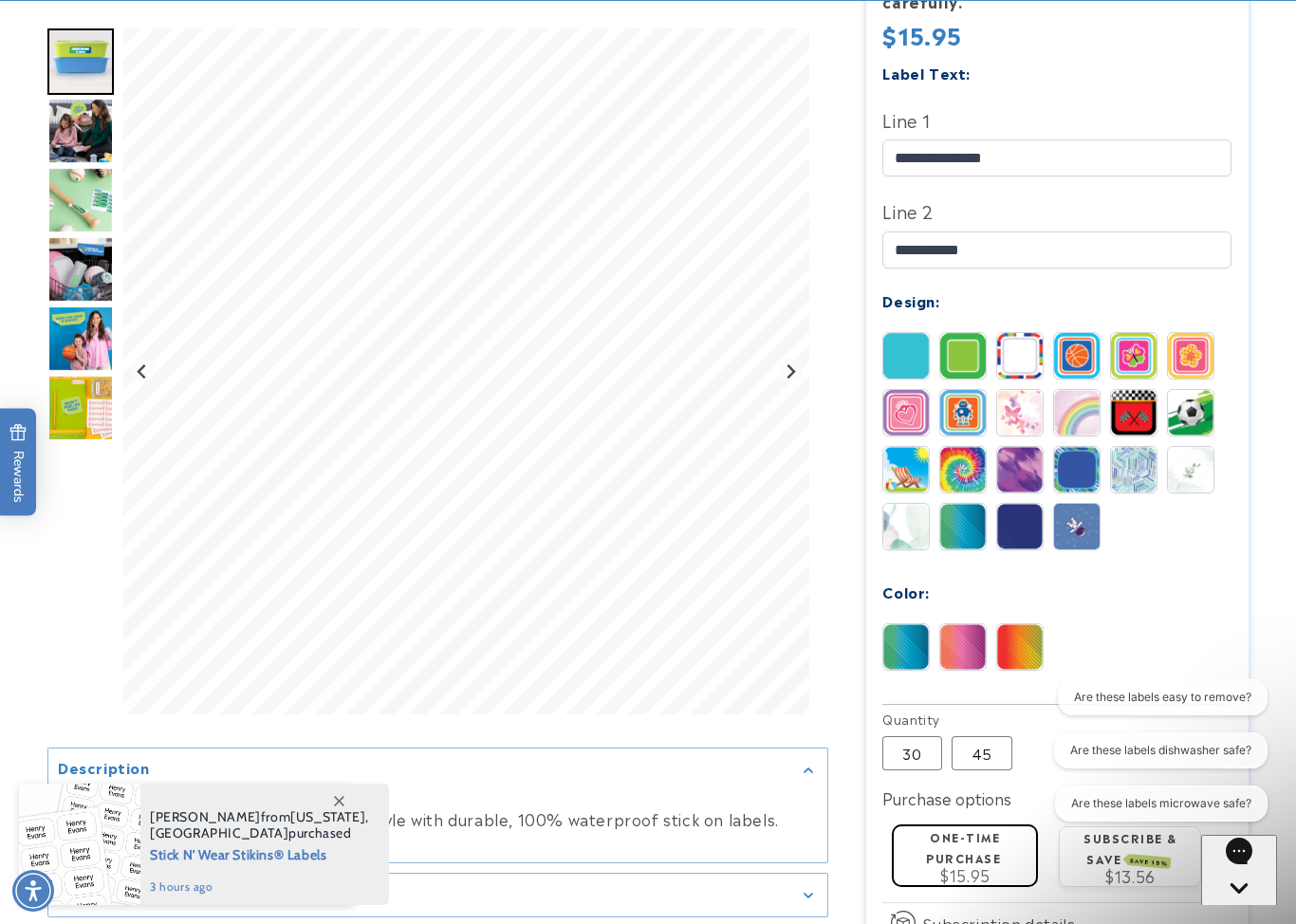click at bounding box center (963, 356) 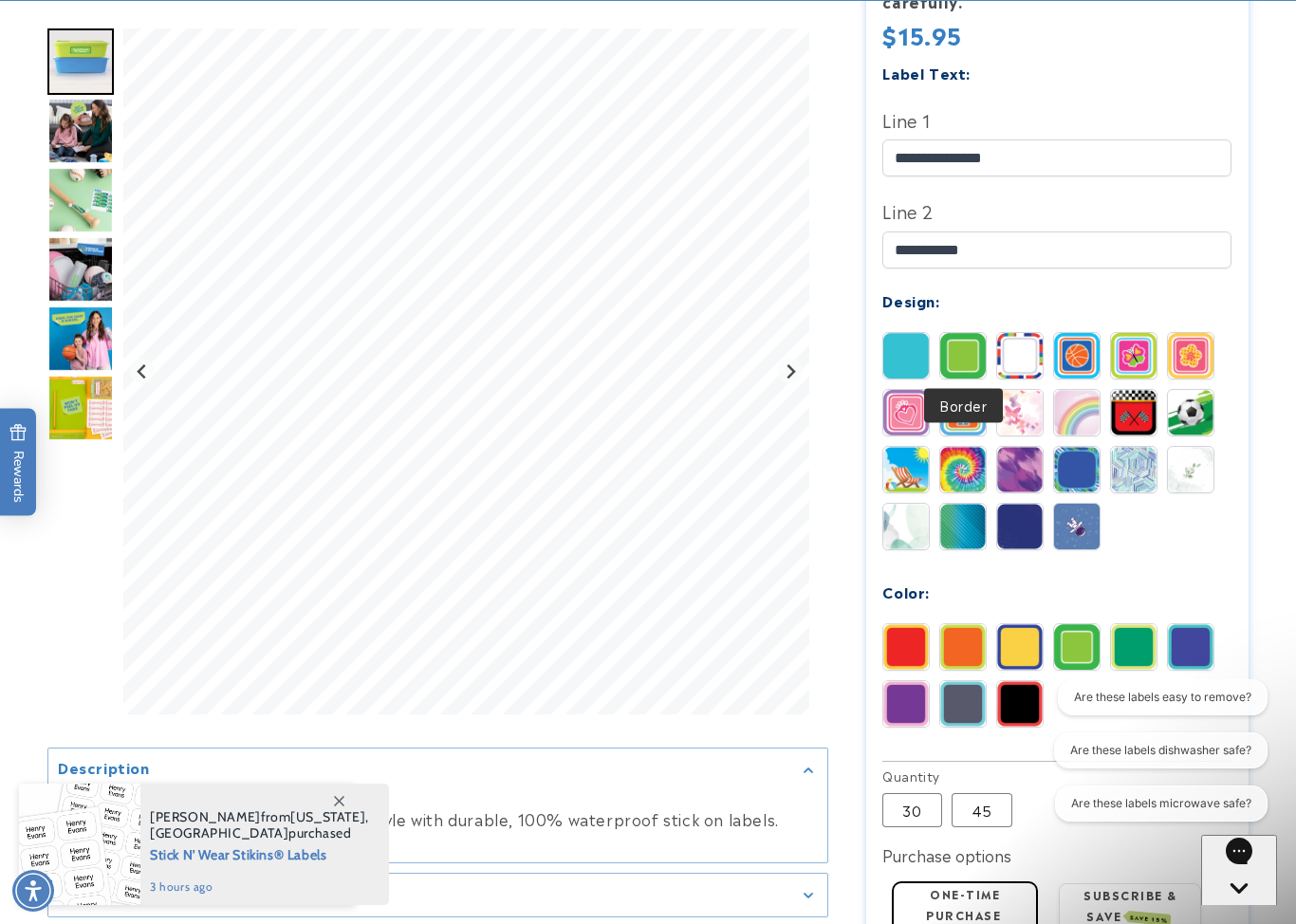 click at bounding box center (906, 356) 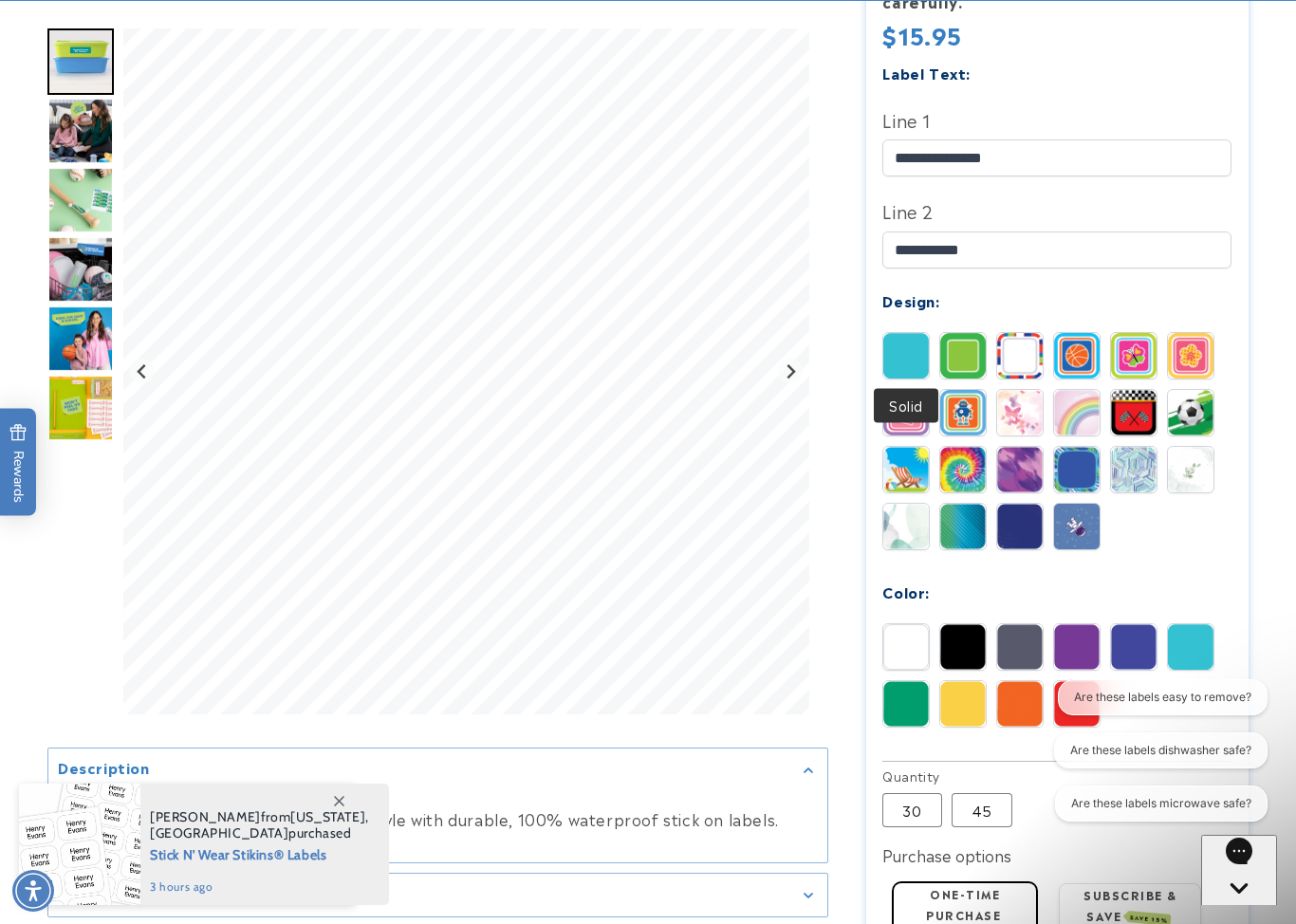 click at bounding box center [906, 704] 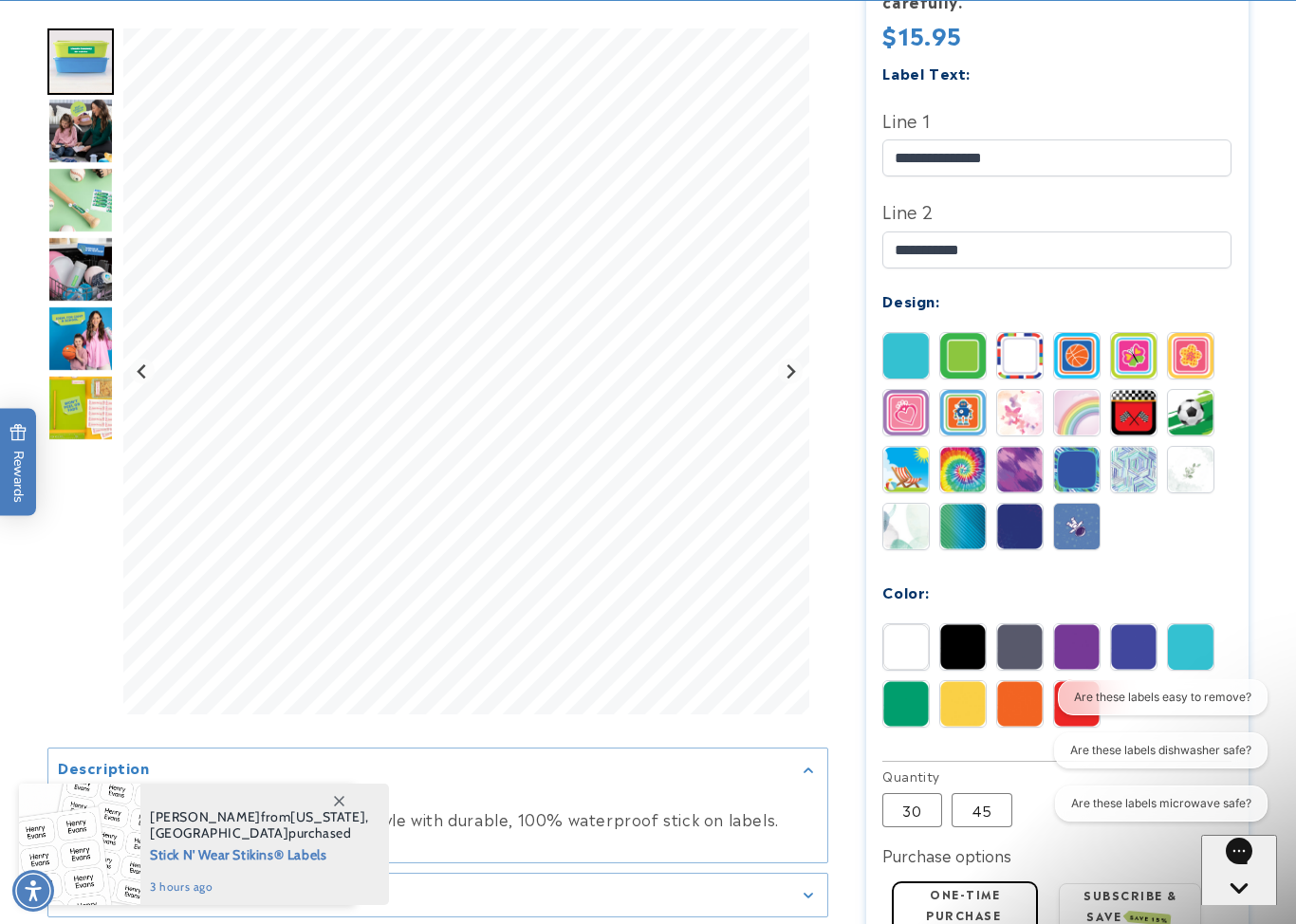 click at bounding box center (1077, 470) 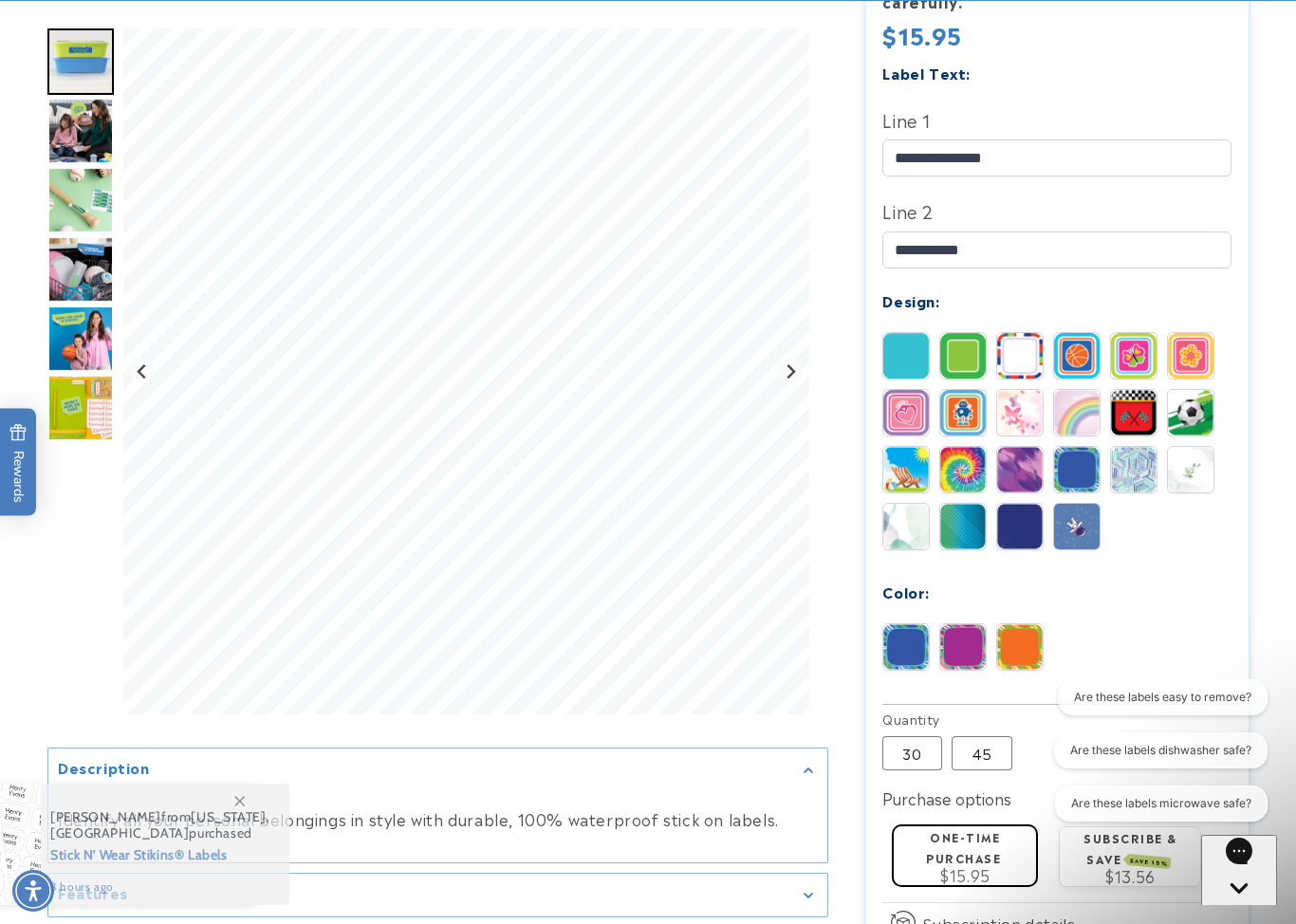click at bounding box center [963, 470] 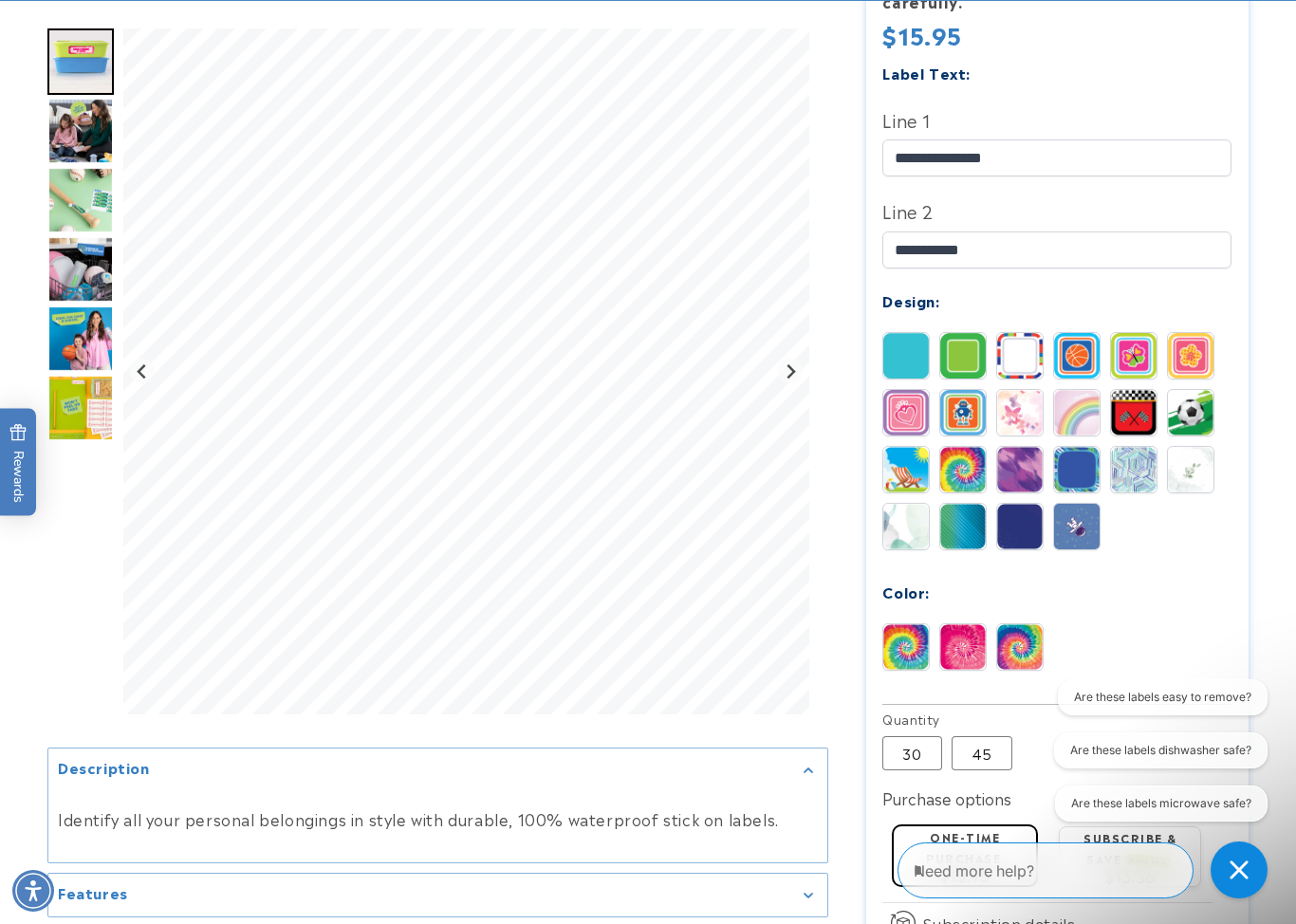 click at bounding box center (1020, 647) 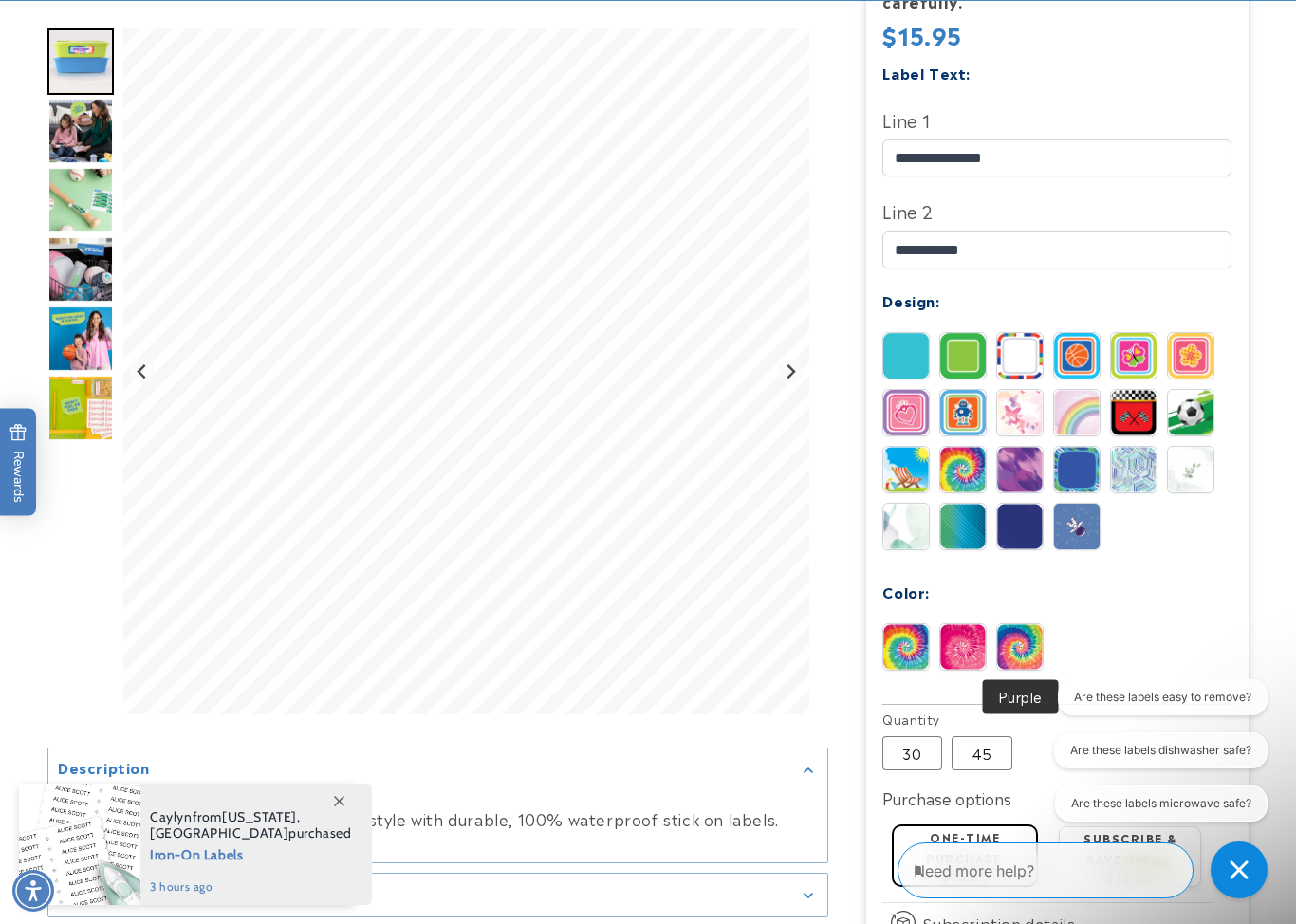 click at bounding box center (906, 647) 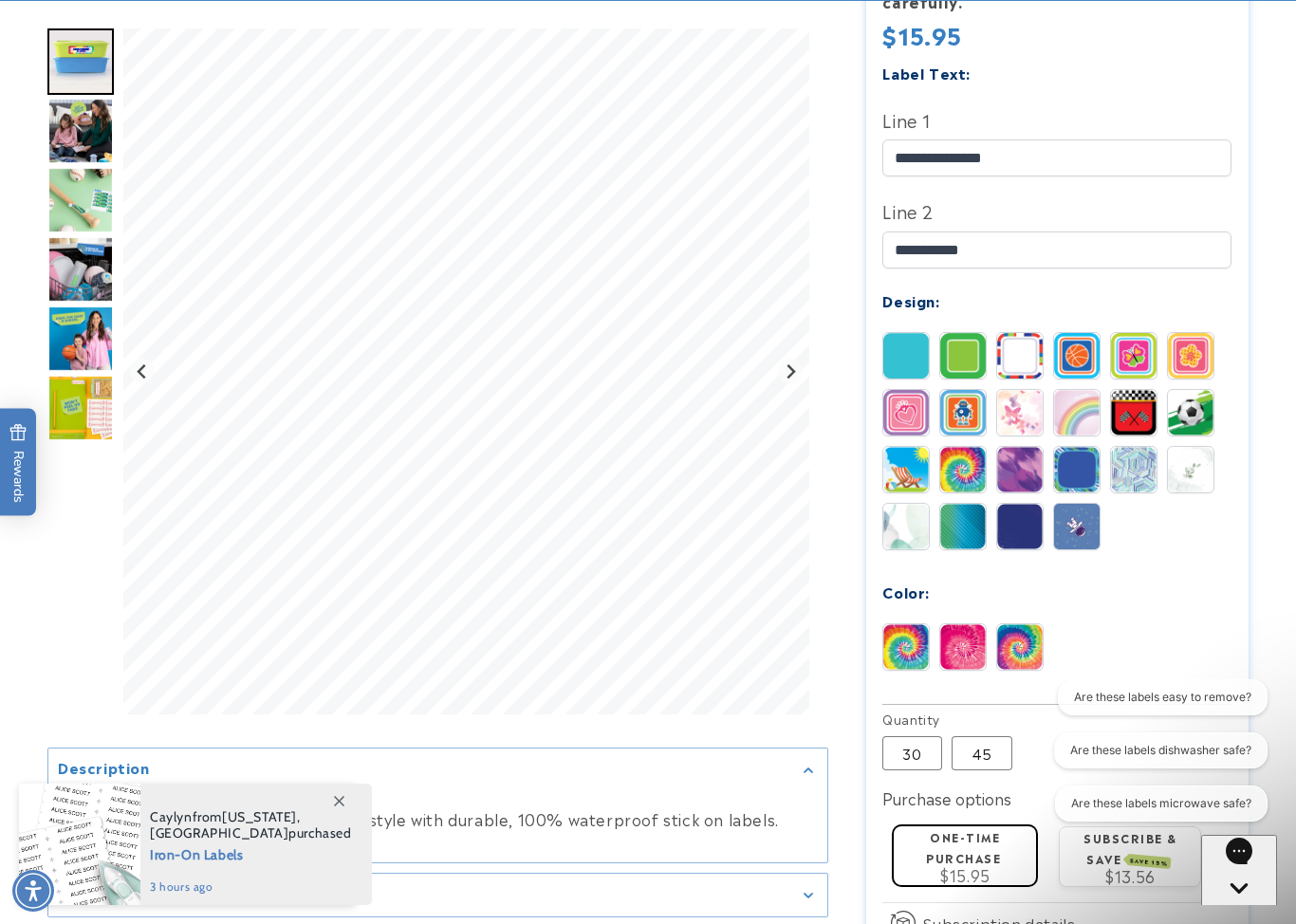 click at bounding box center [1191, 470] 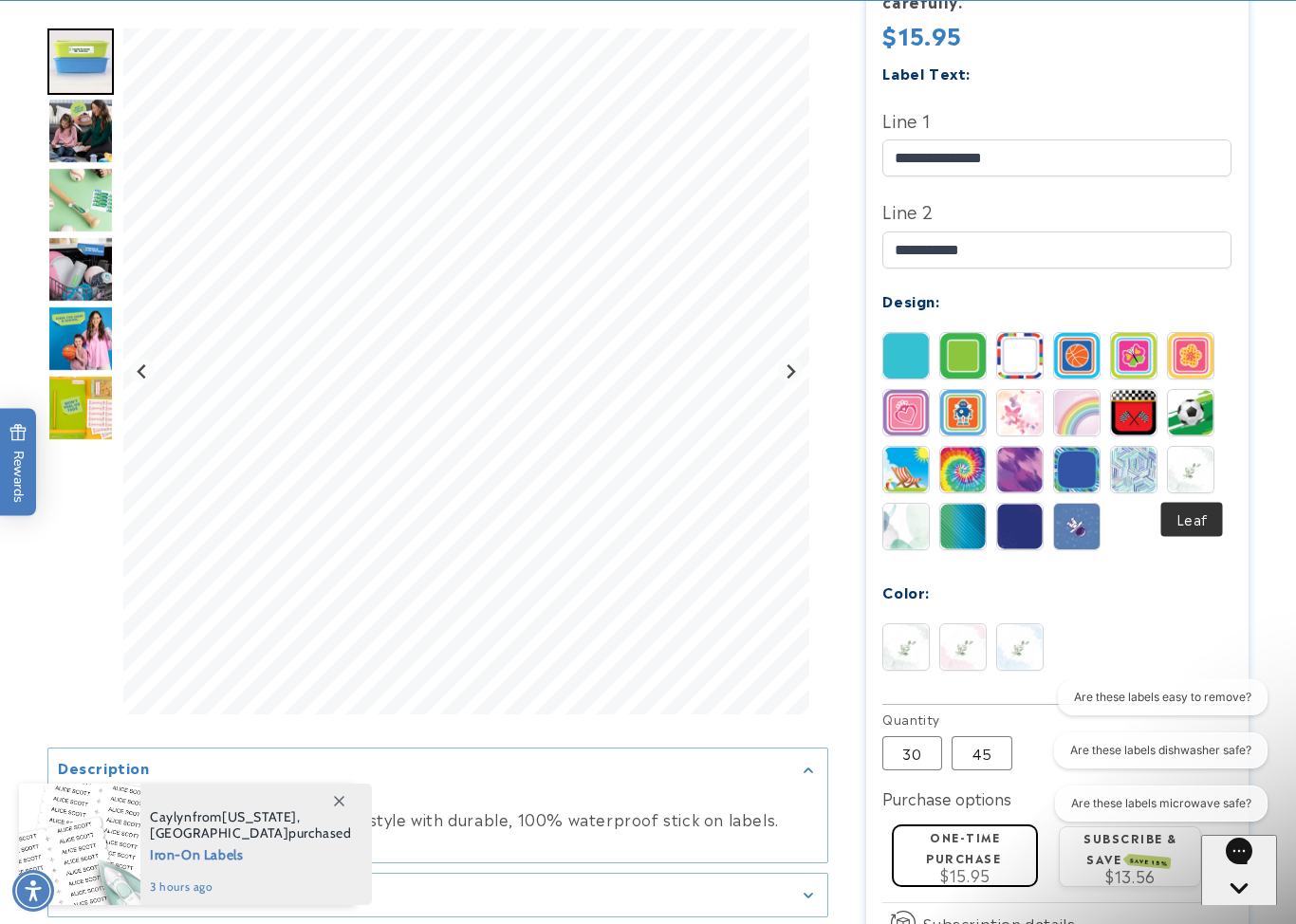 click at bounding box center [1077, 527] 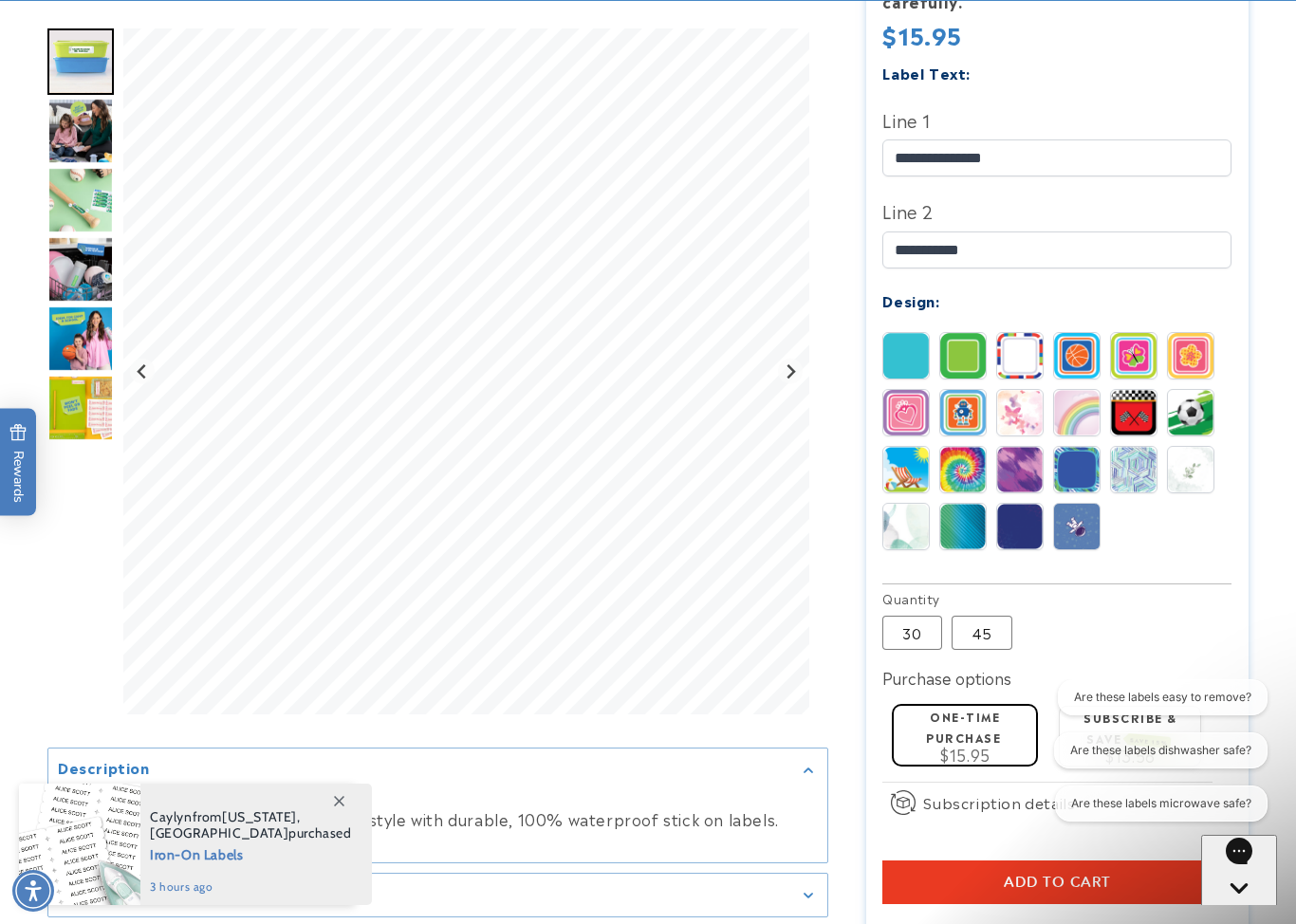 click at bounding box center [1020, 527] 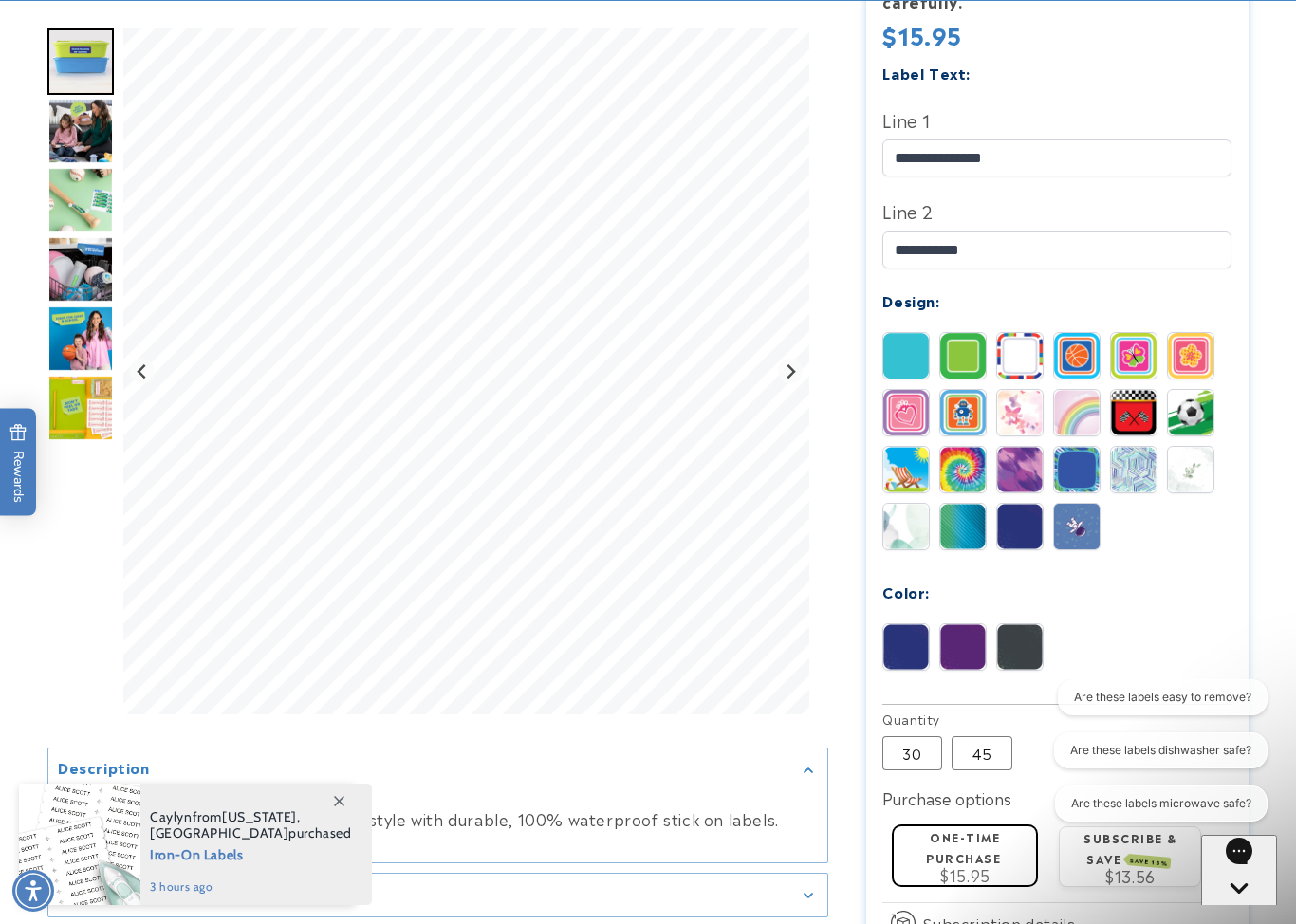 click at bounding box center (1020, 647) 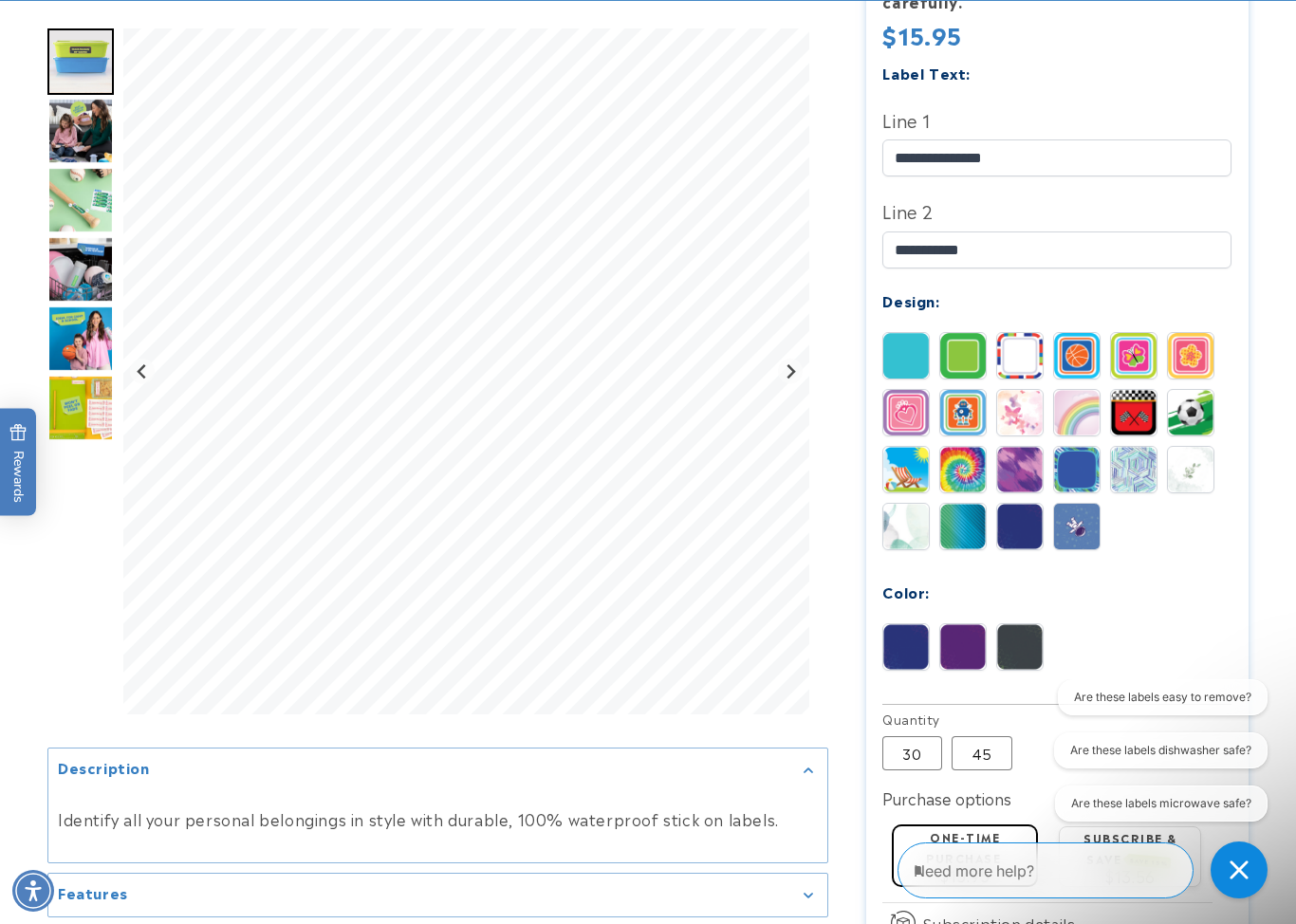 click at bounding box center (906, 527) 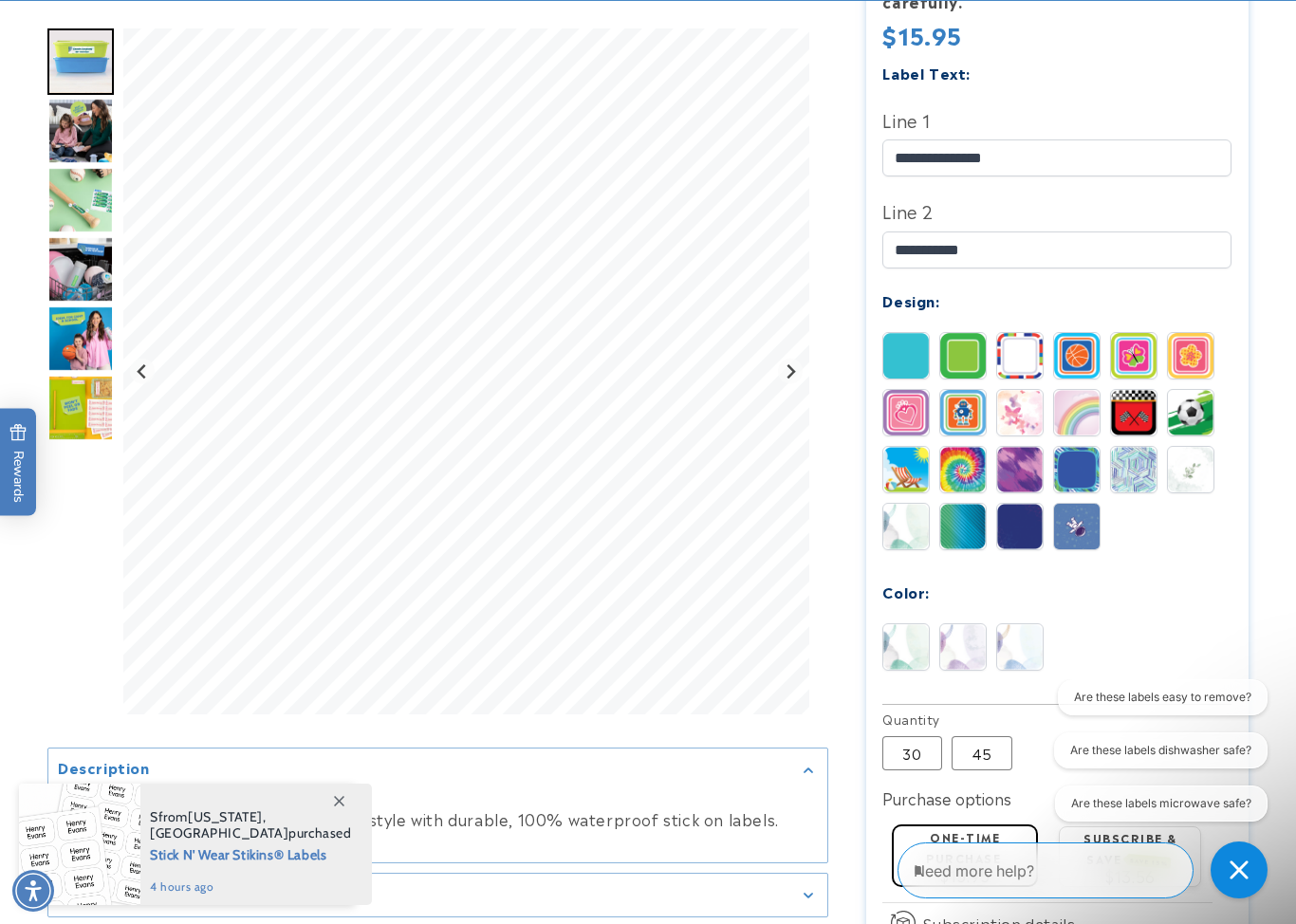click at bounding box center (963, 356) 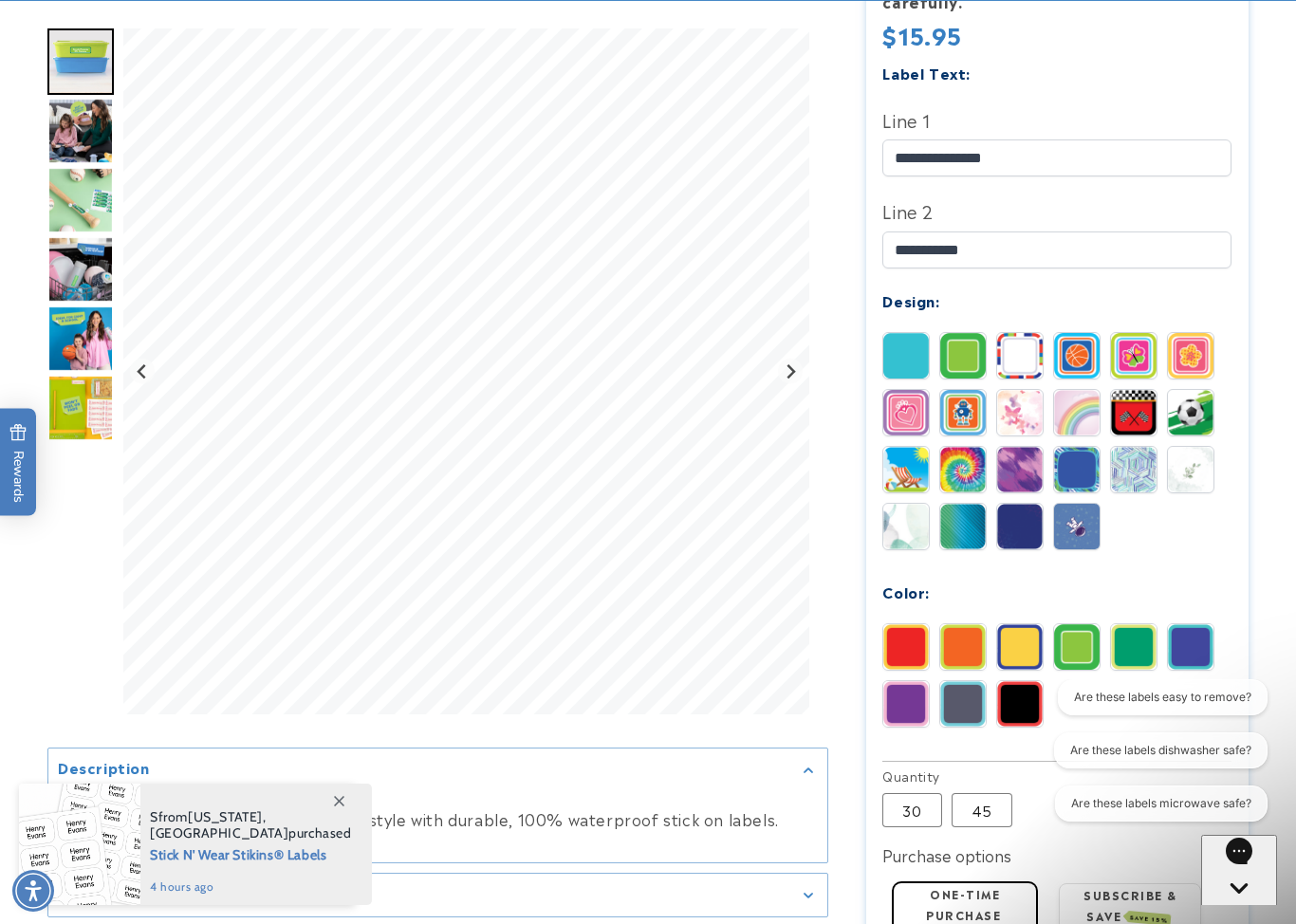 click at bounding box center (1134, 647) 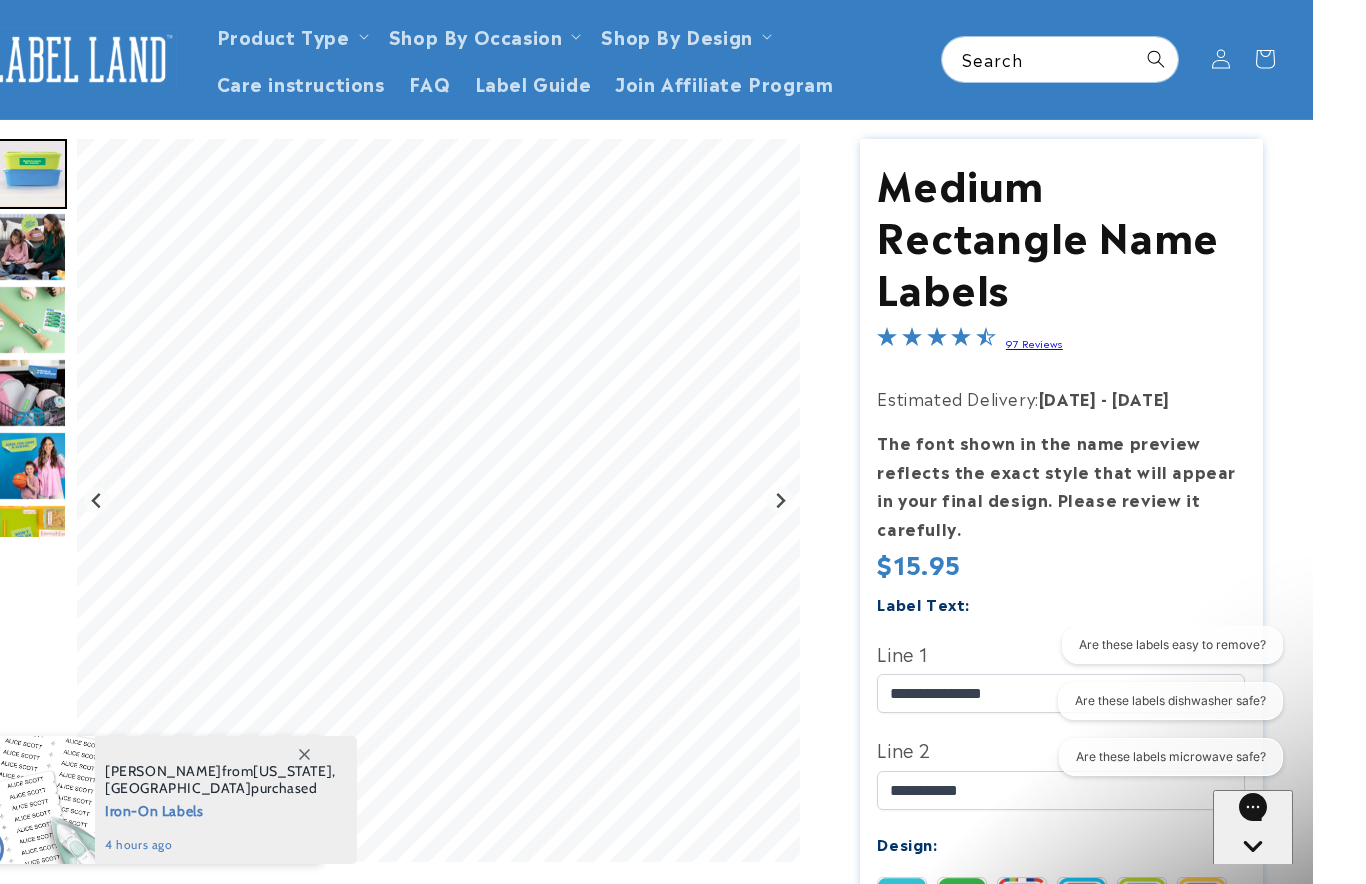 scroll, scrollTop: 0, scrollLeft: 0, axis: both 